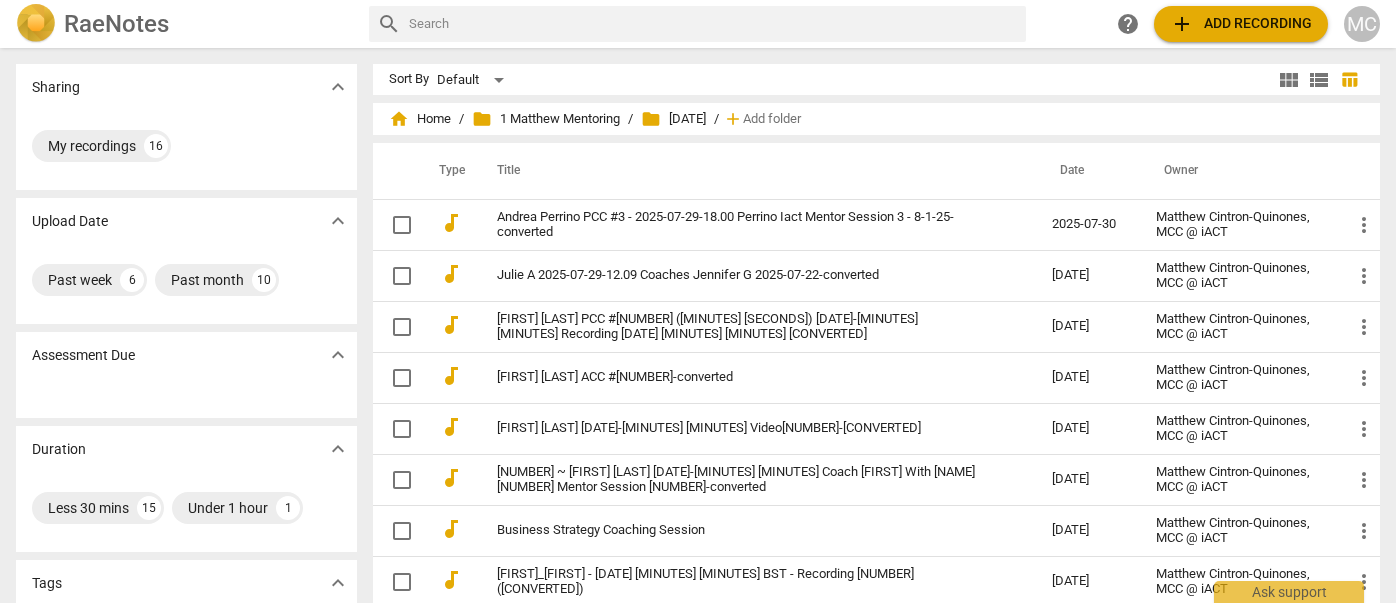 scroll, scrollTop: 0, scrollLeft: 0, axis: both 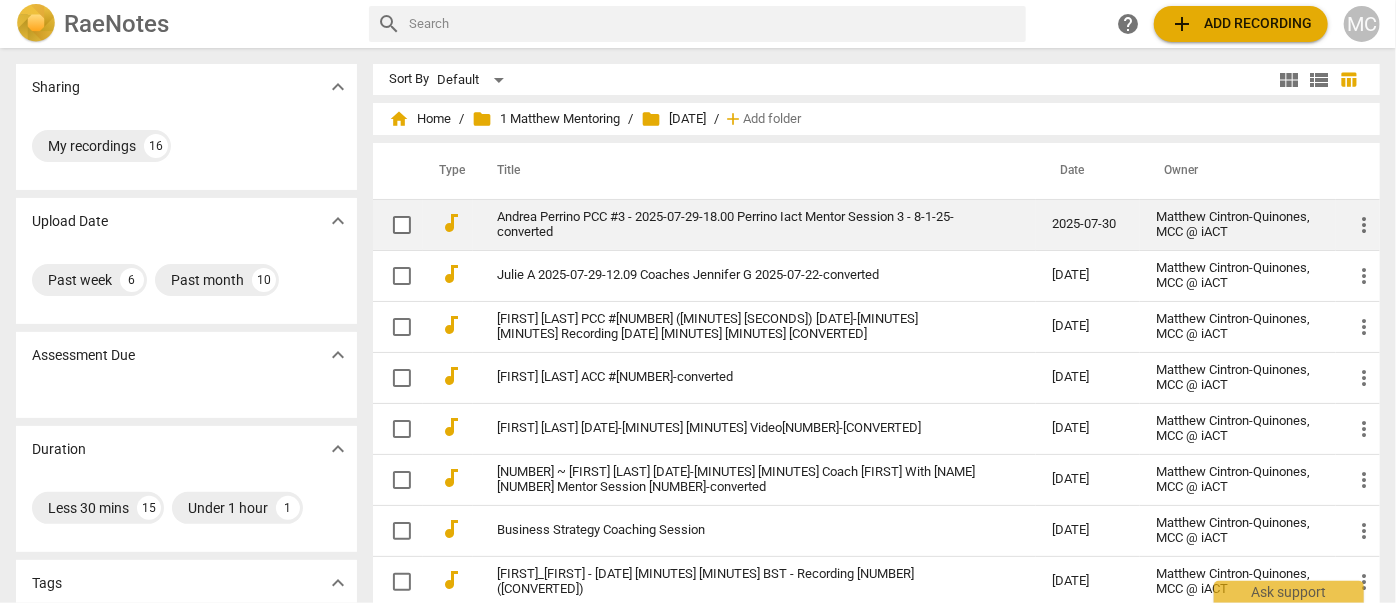 click on "Andrea Perrino PCC #3 - 2025-07-29-18.00 Perrino Iact Mentor Session 3 - 8-1-25-converted" at bounding box center [754, 224] 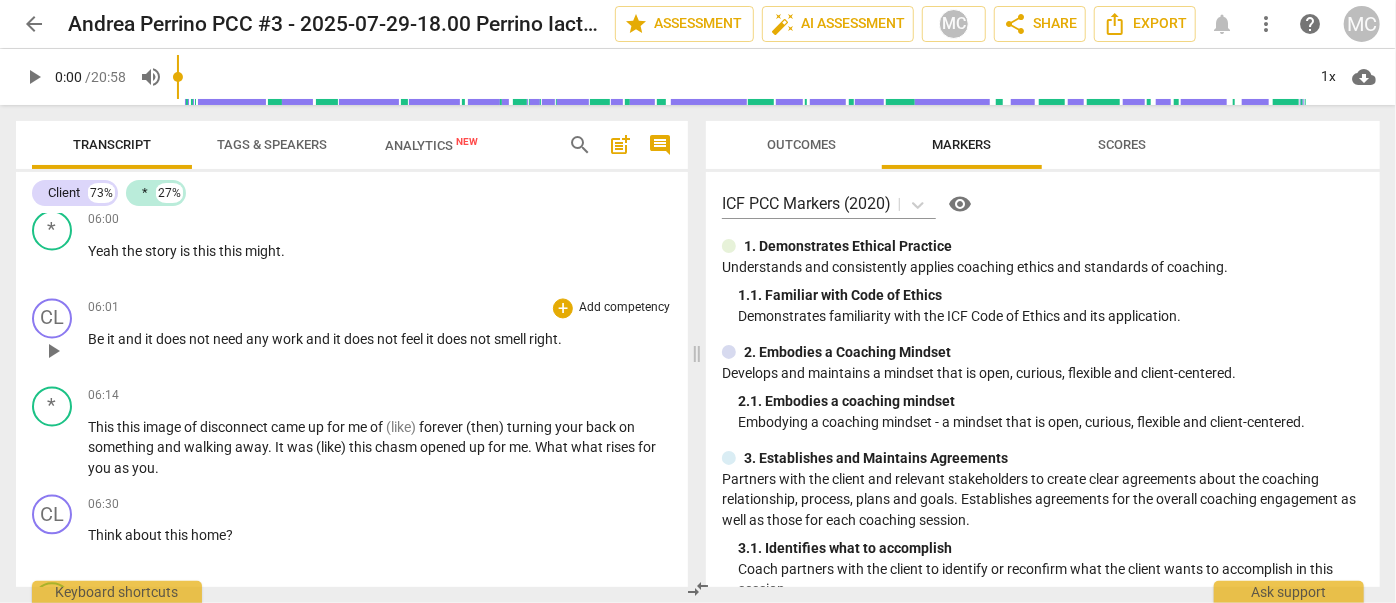 scroll, scrollTop: 2000, scrollLeft: 0, axis: vertical 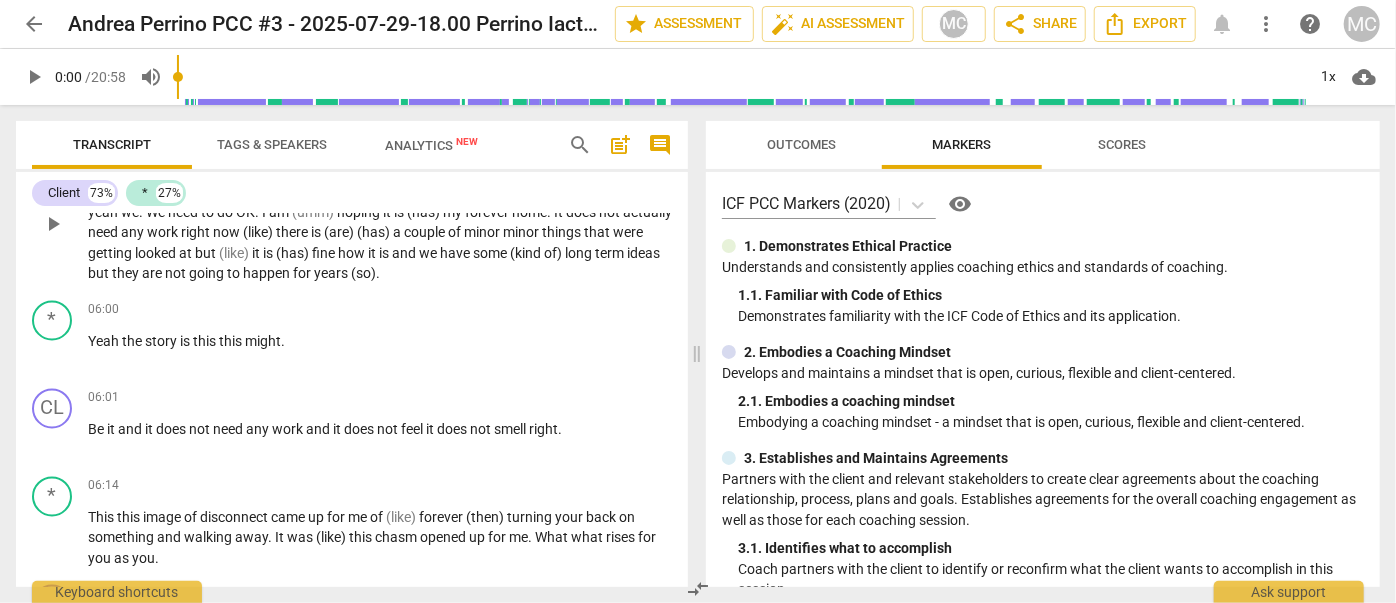 click on "are" at bounding box center (153, 274) 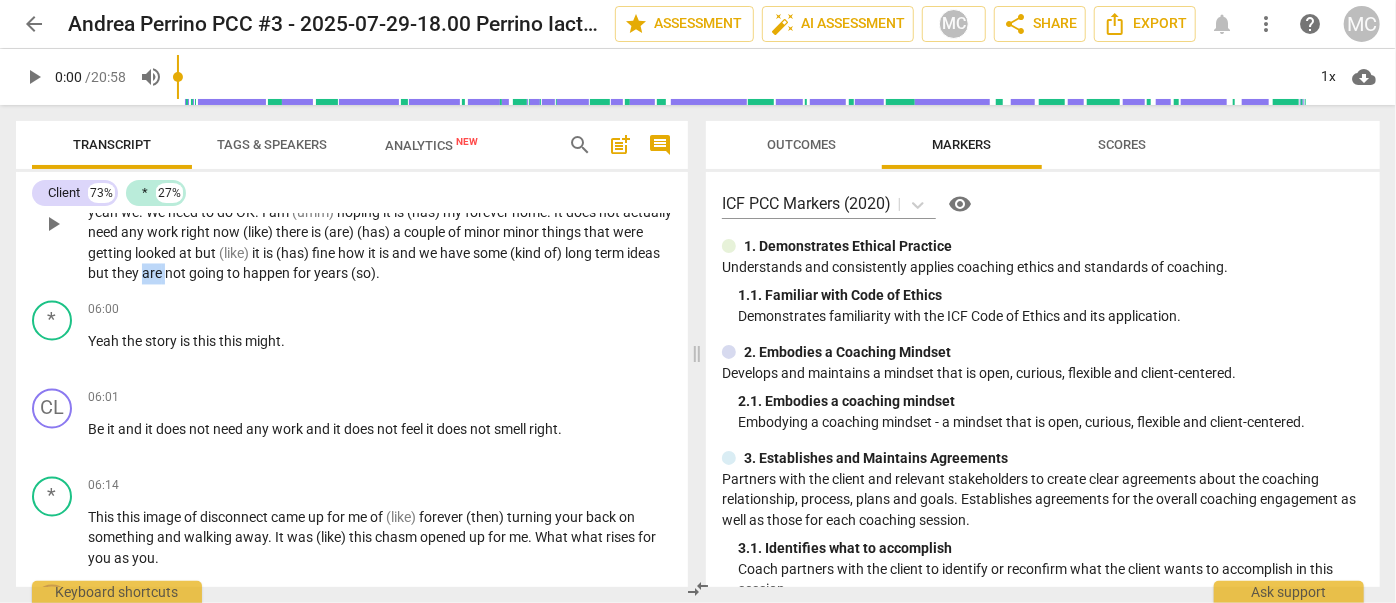 click on "are" at bounding box center (153, 274) 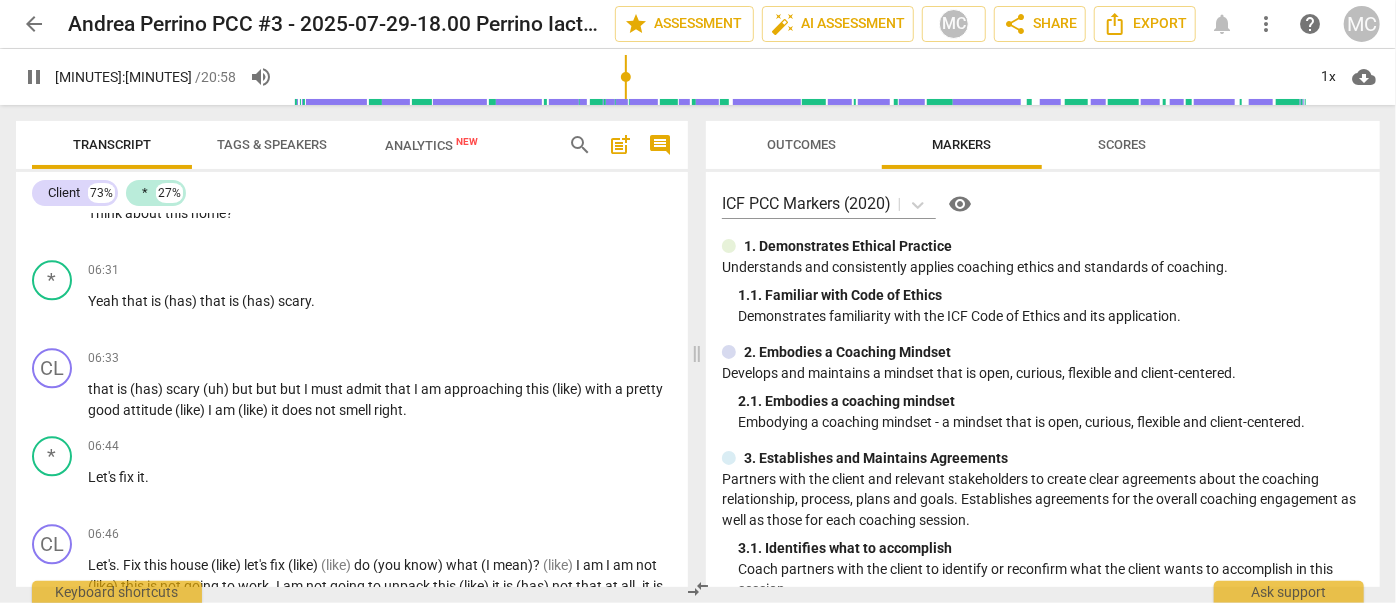scroll, scrollTop: 2802, scrollLeft: 0, axis: vertical 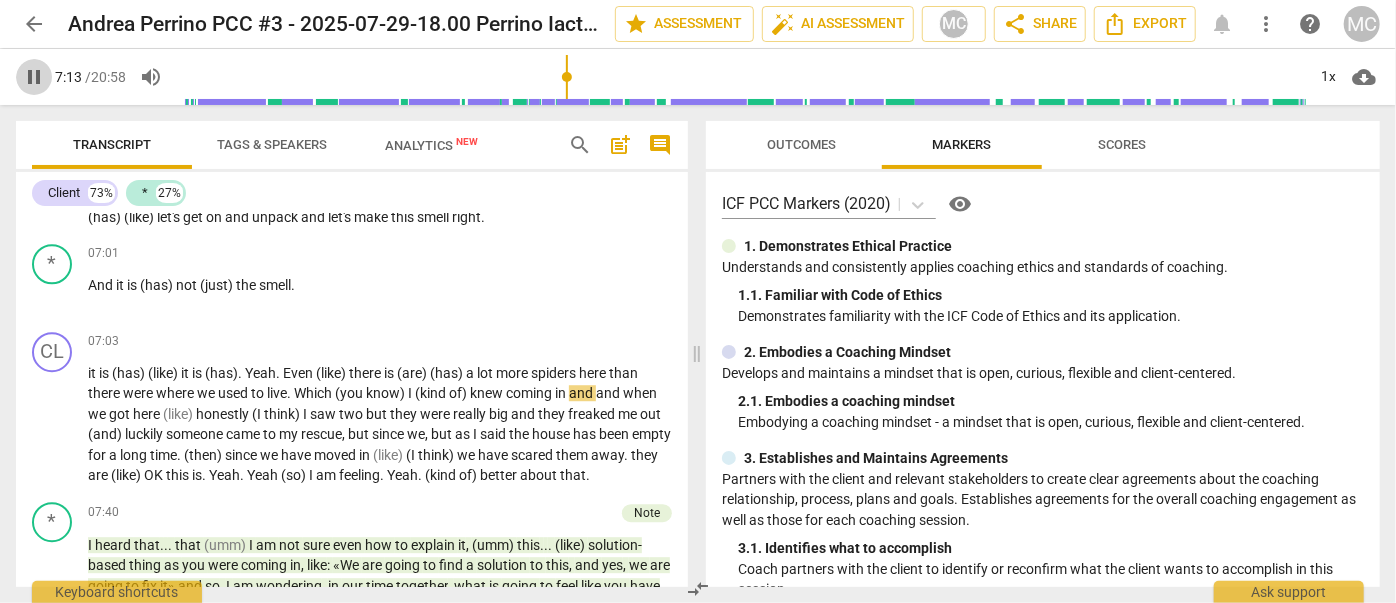 drag, startPoint x: 35, startPoint y: 80, endPoint x: 0, endPoint y: 92, distance: 37 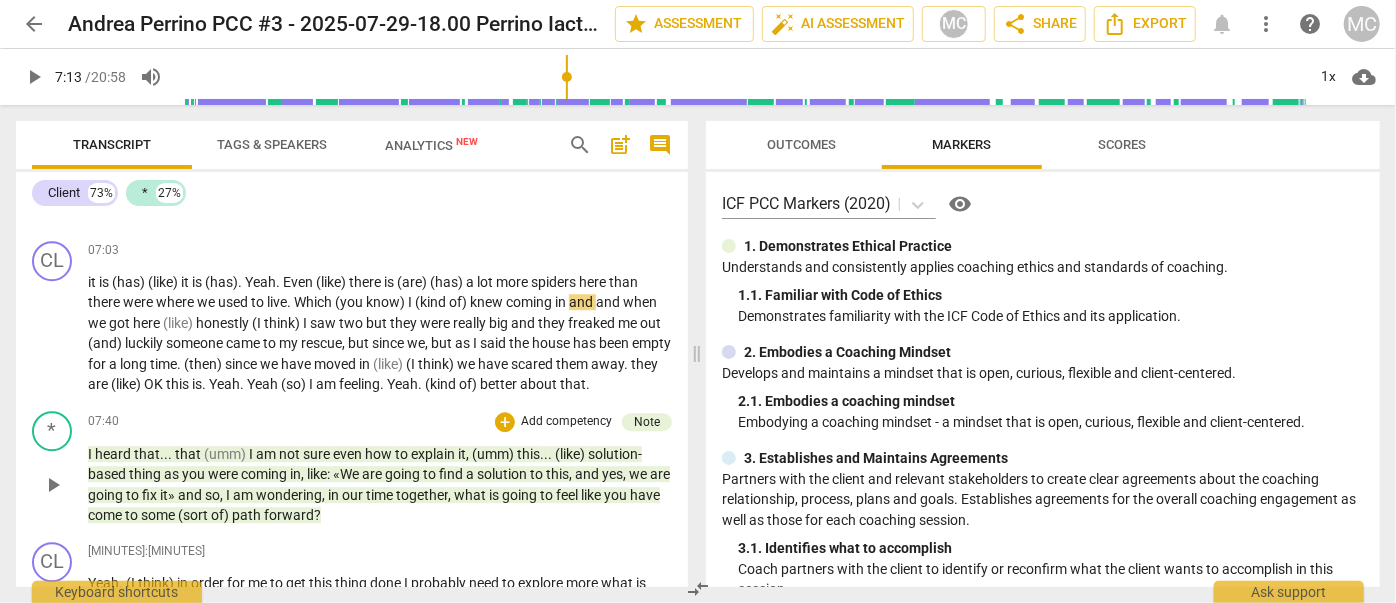 scroll, scrollTop: 2984, scrollLeft: 0, axis: vertical 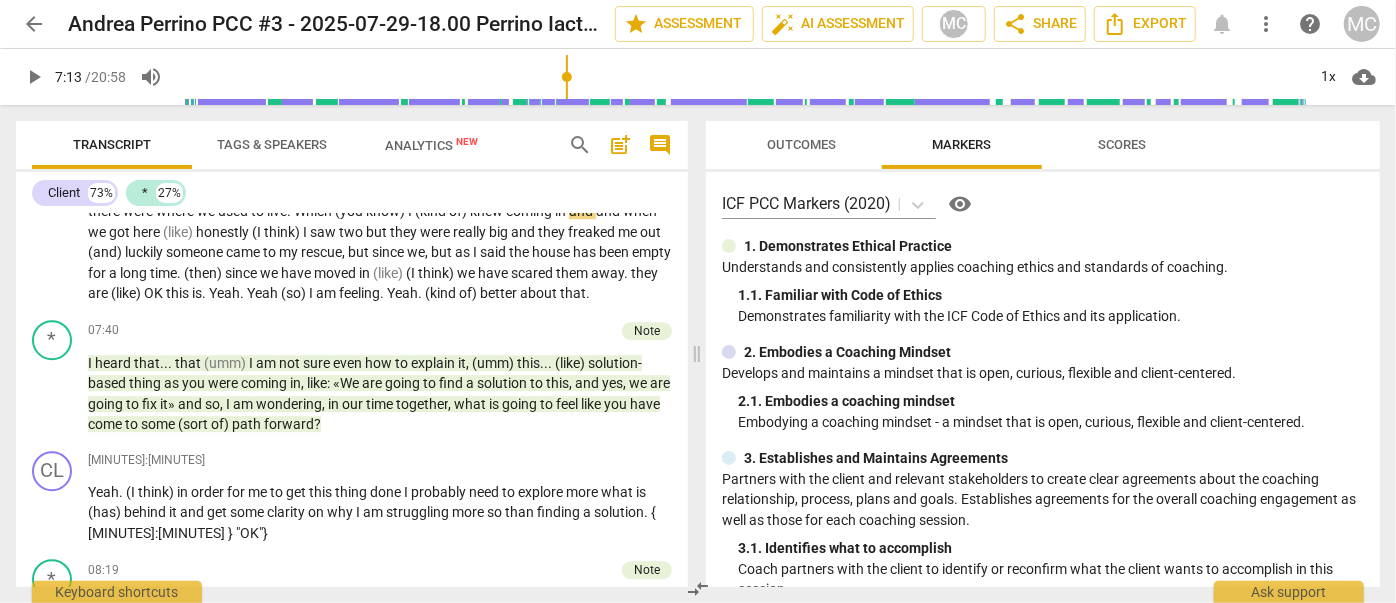 click on "Outcomes" at bounding box center (802, 145) 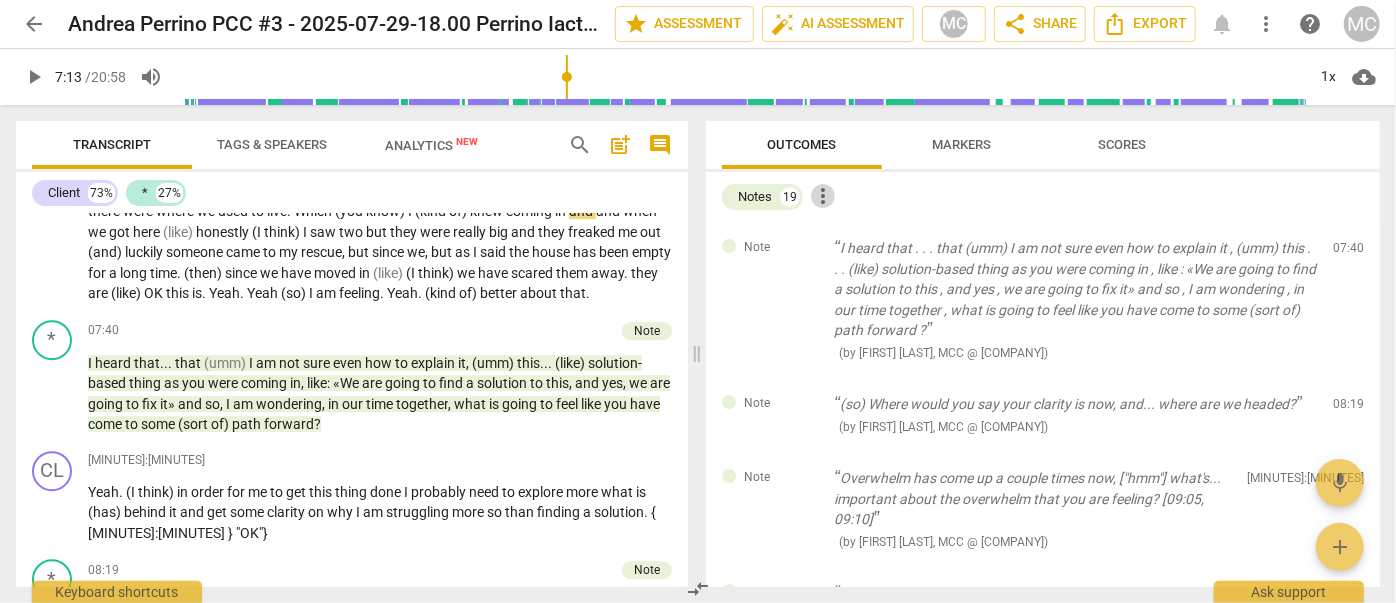 click on "more_vert" at bounding box center [823, 196] 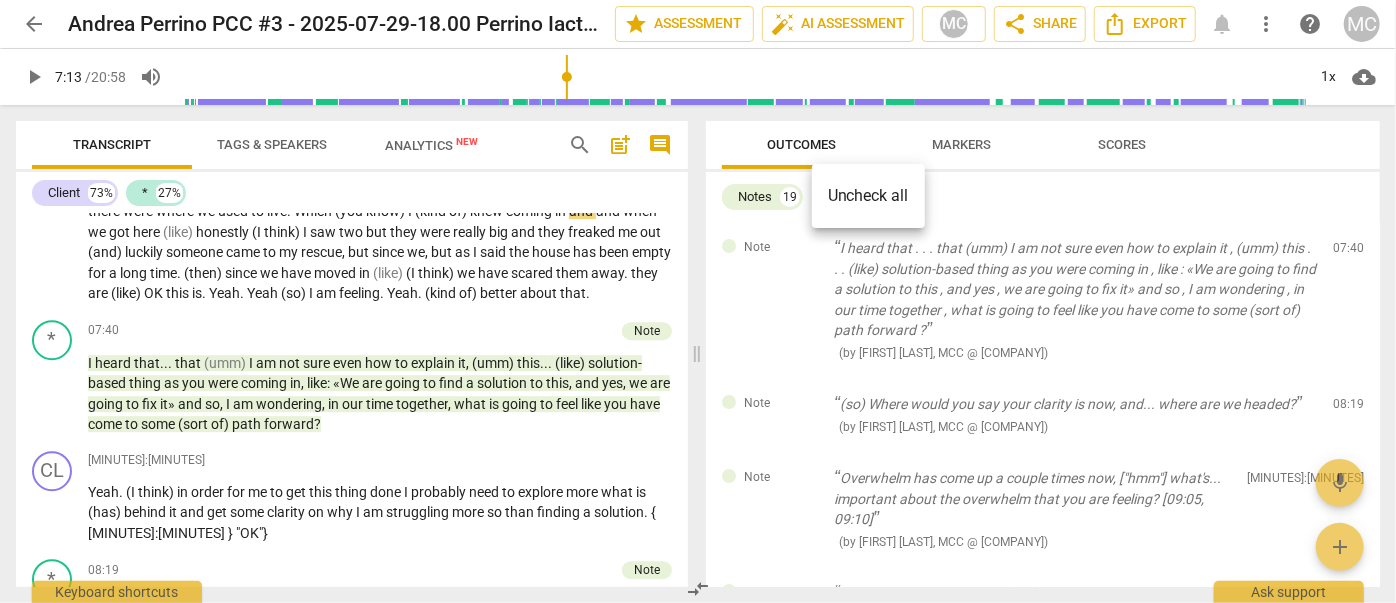 click on "Uncheck all" at bounding box center (868, 196) 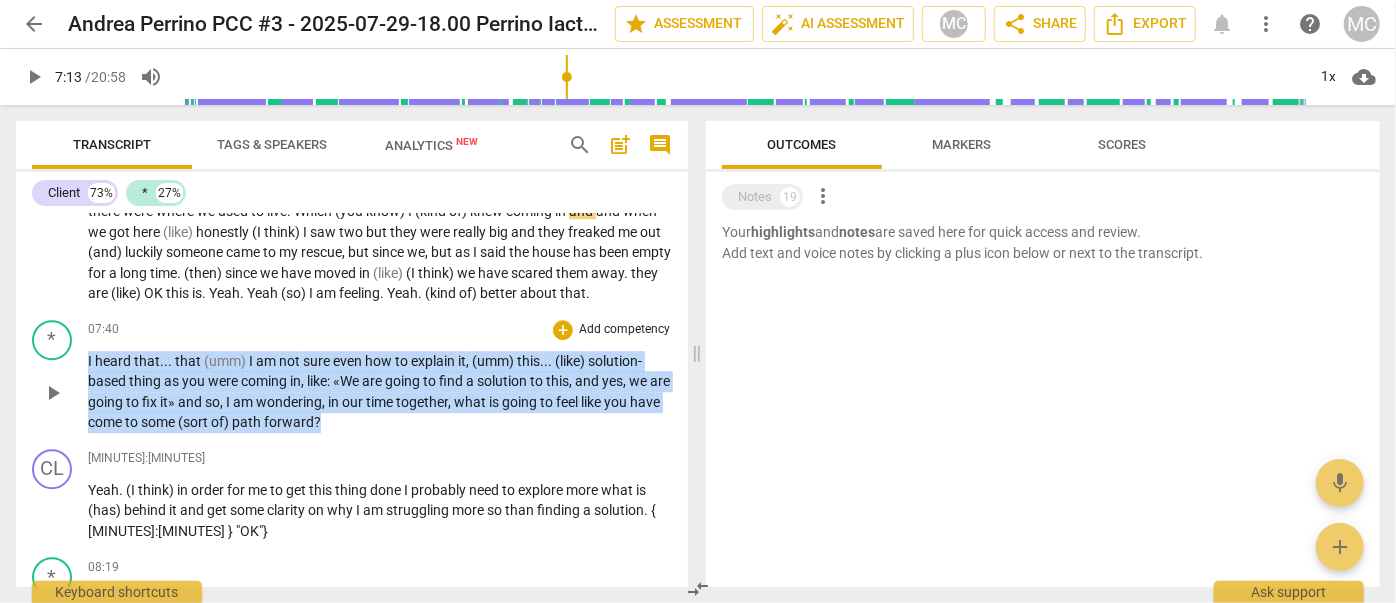 drag, startPoint x: 376, startPoint y: 432, endPoint x: 80, endPoint y: 369, distance: 302.63013 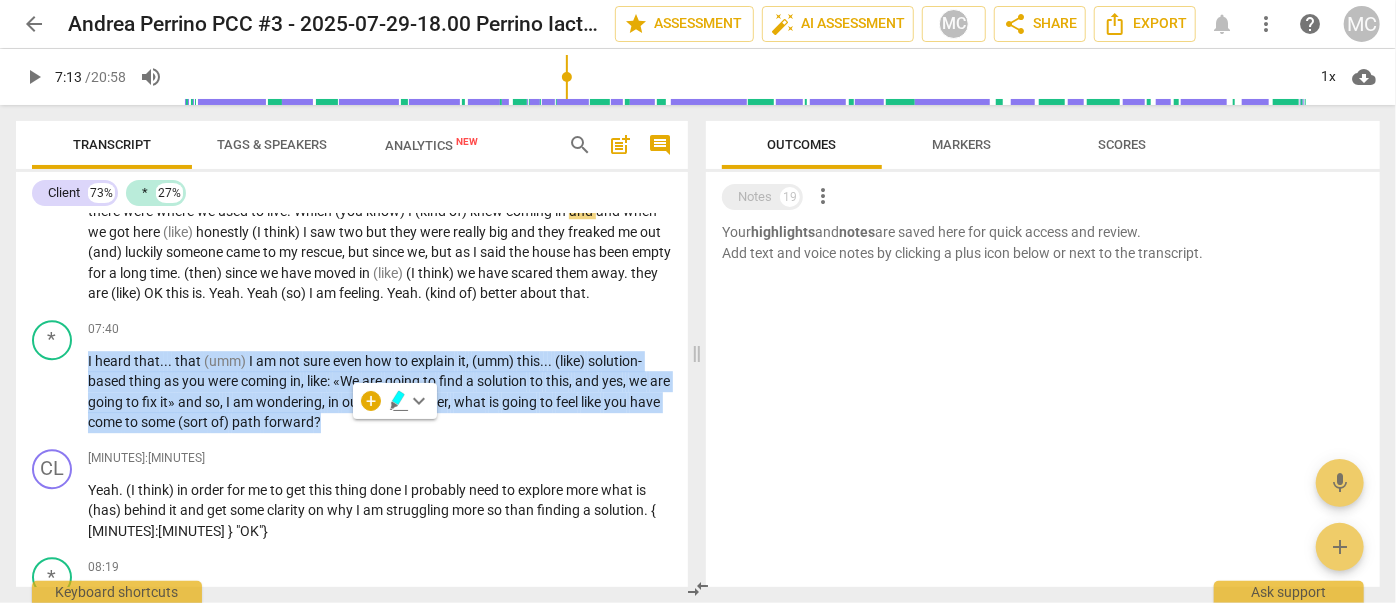 copy on "I   heard   that . . .   that   (umm)   I   am   not   sure   even   how   to   explain   it ,   (umm)   this . . .   (like)   solution-based   thing   as   you   were   coming   in ,   like :   «We   are   going   to   find   a   solution   to   this ,   and   yes ,   we   are   going   to   fix   it»   and   so ,   I   am   wondering ,   in   our   time   together ,   what   is   going   to   feel   like   you   have   come   to   some   (sort   of)   path   forward ?" 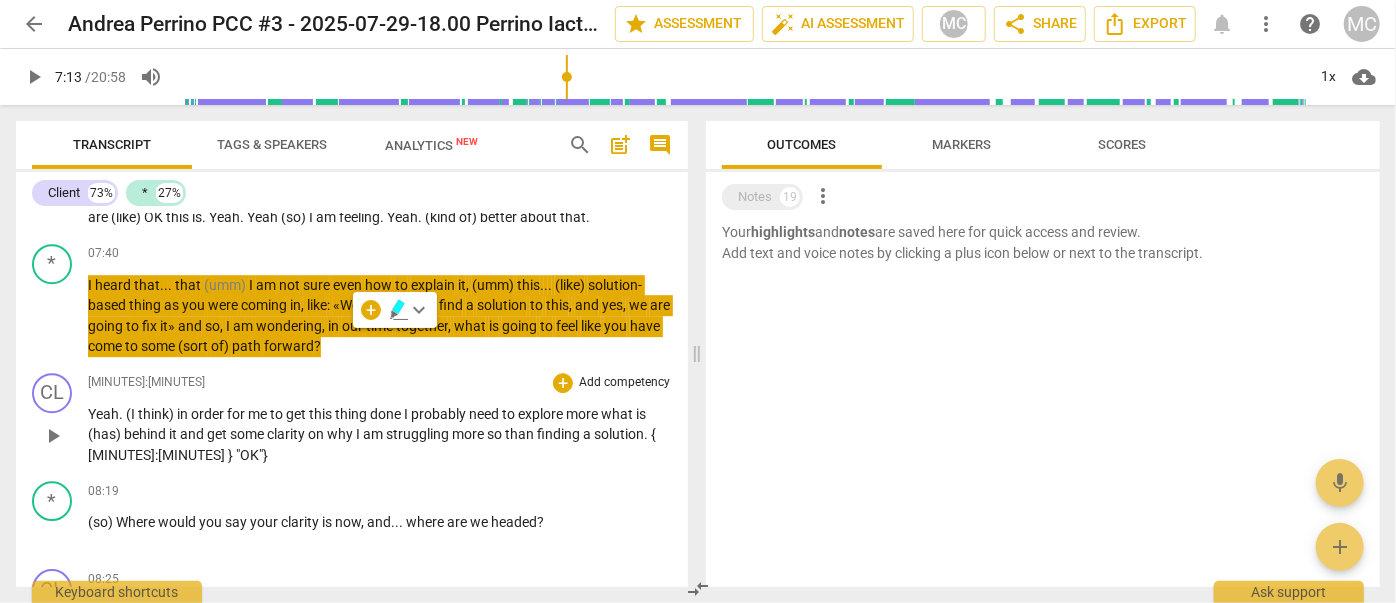 scroll, scrollTop: 3075, scrollLeft: 0, axis: vertical 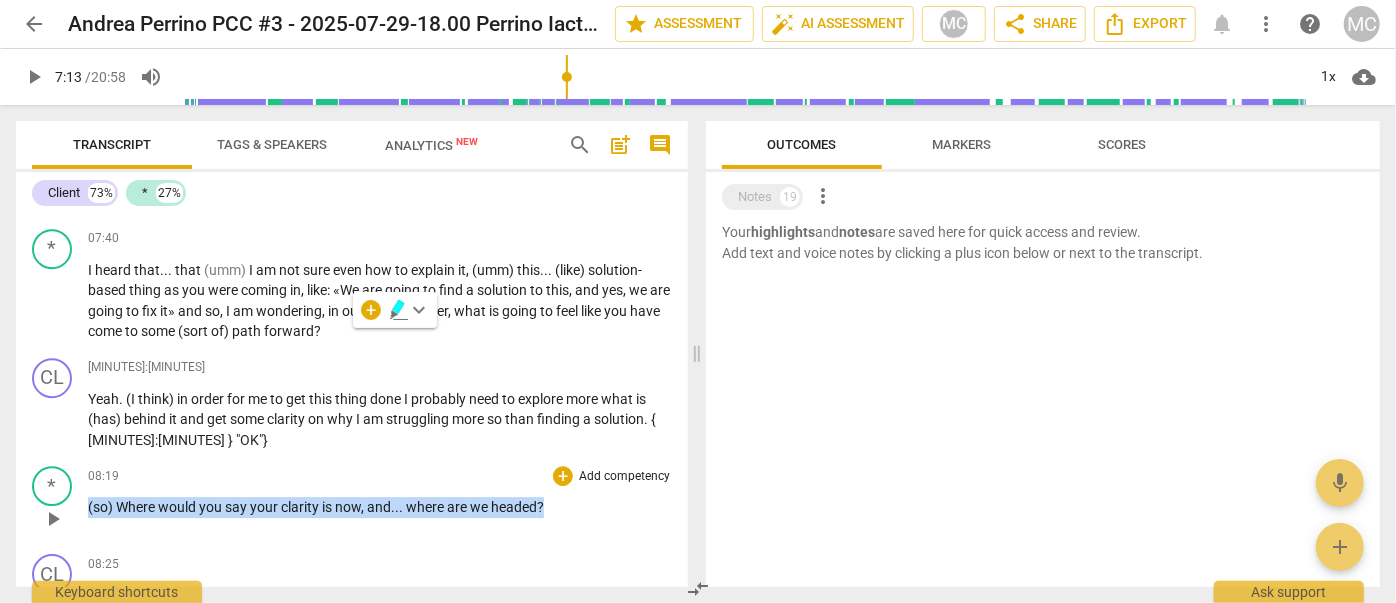 drag, startPoint x: 567, startPoint y: 508, endPoint x: 21, endPoint y: 510, distance: 546.00366 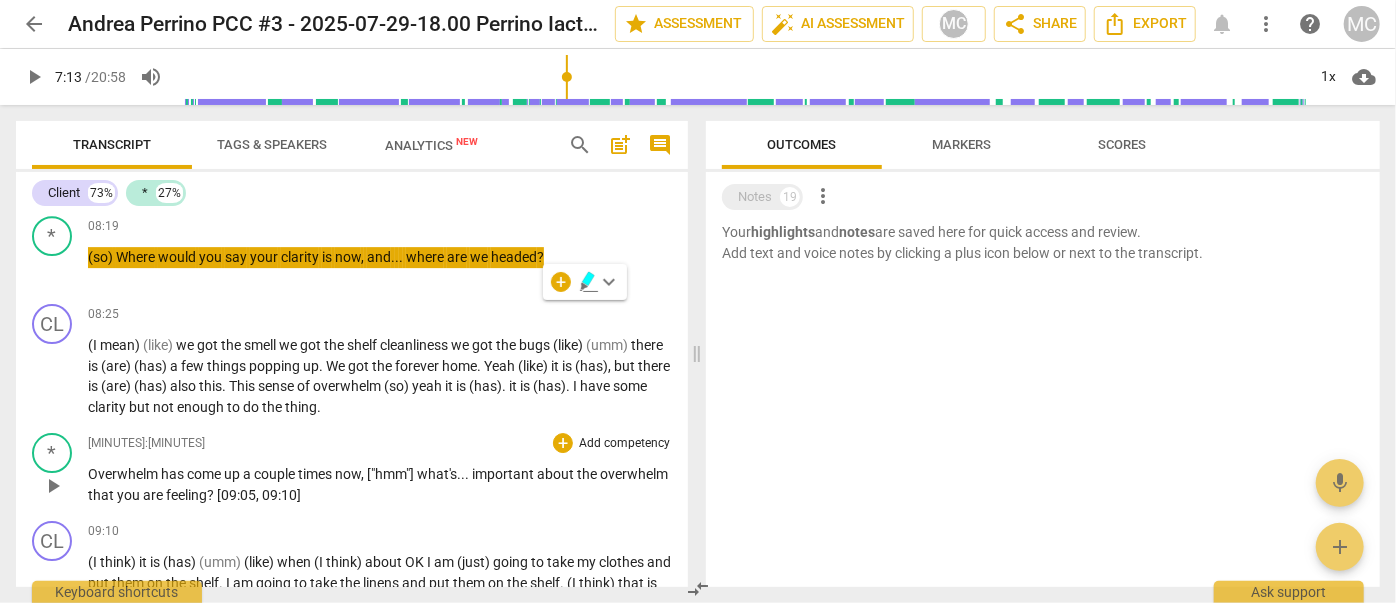 scroll, scrollTop: 3348, scrollLeft: 0, axis: vertical 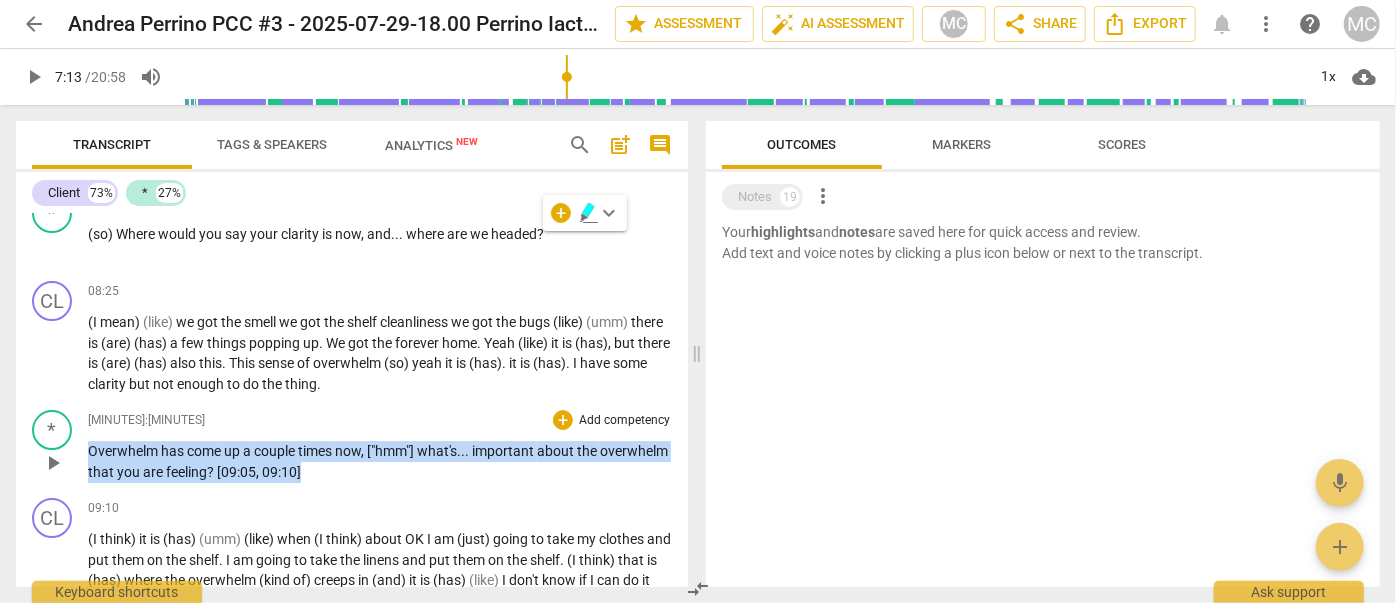 drag, startPoint x: 392, startPoint y: 480, endPoint x: 85, endPoint y: 458, distance: 307.78726 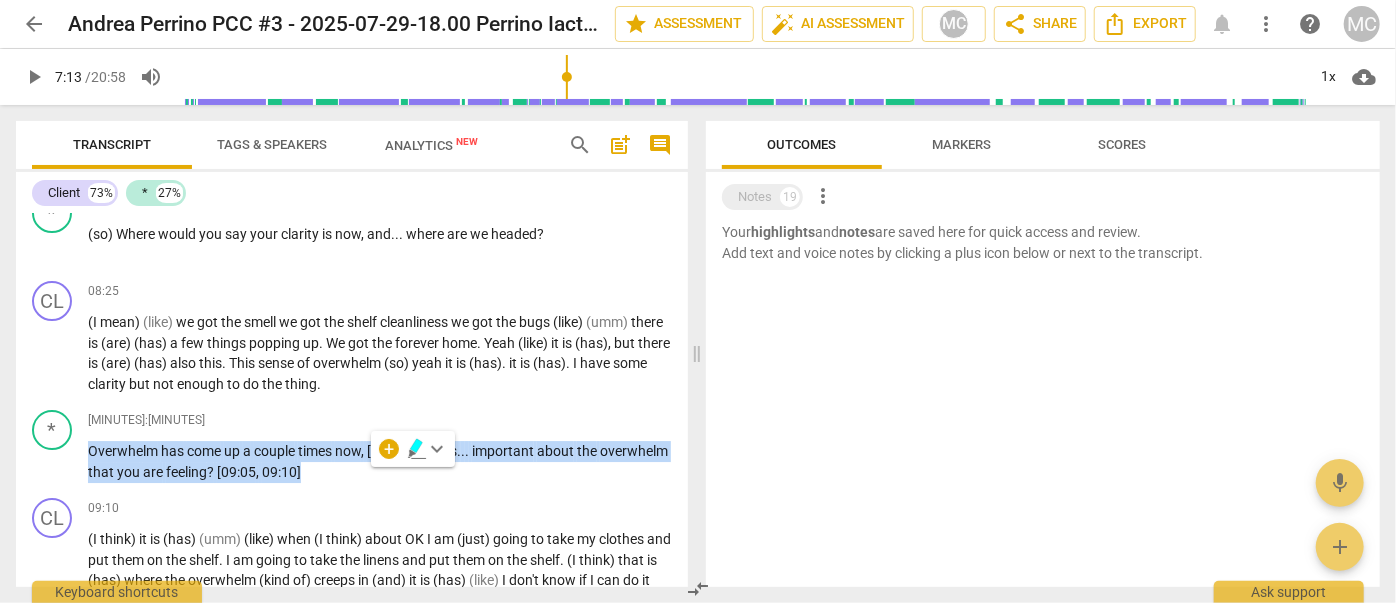 copy on "Overwhelm   has   come   up   a   couple   times   now ,   ["hmm"]   what's . . .   important   about   the   overwhelm   that   you   are   feeling ?   [ [MINUTES]:[MINUTES] ,   [MINUTES]:[MINUTES] ]" 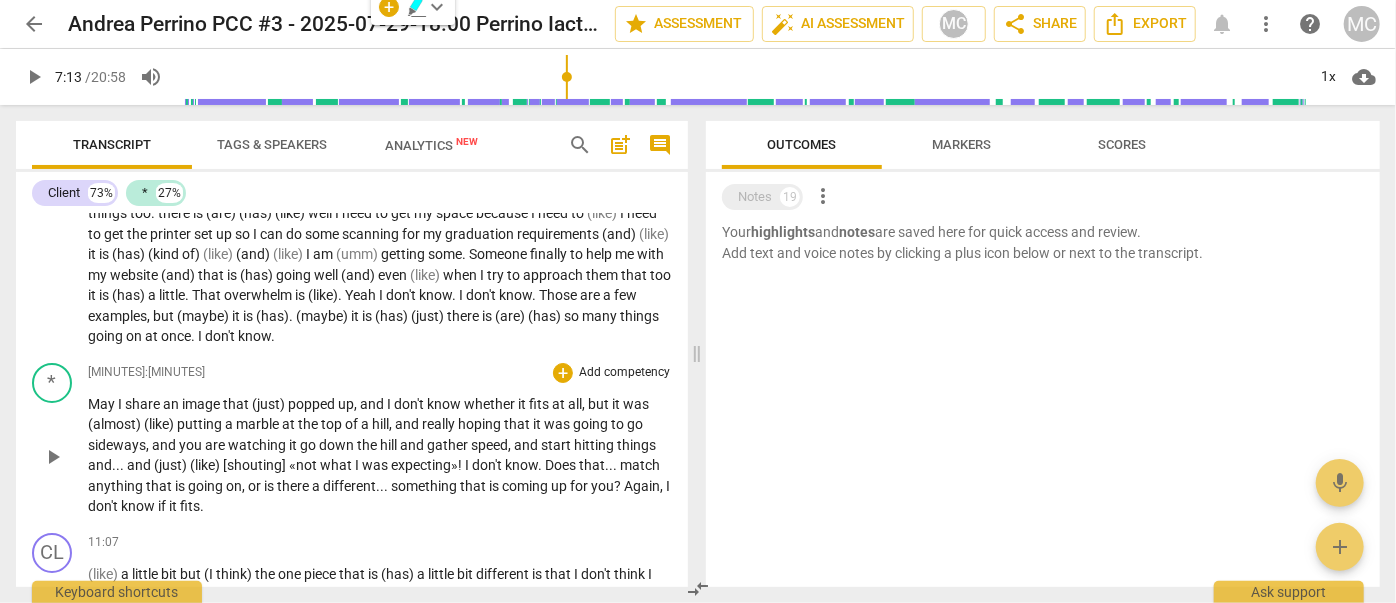 scroll, scrollTop: 3802, scrollLeft: 0, axis: vertical 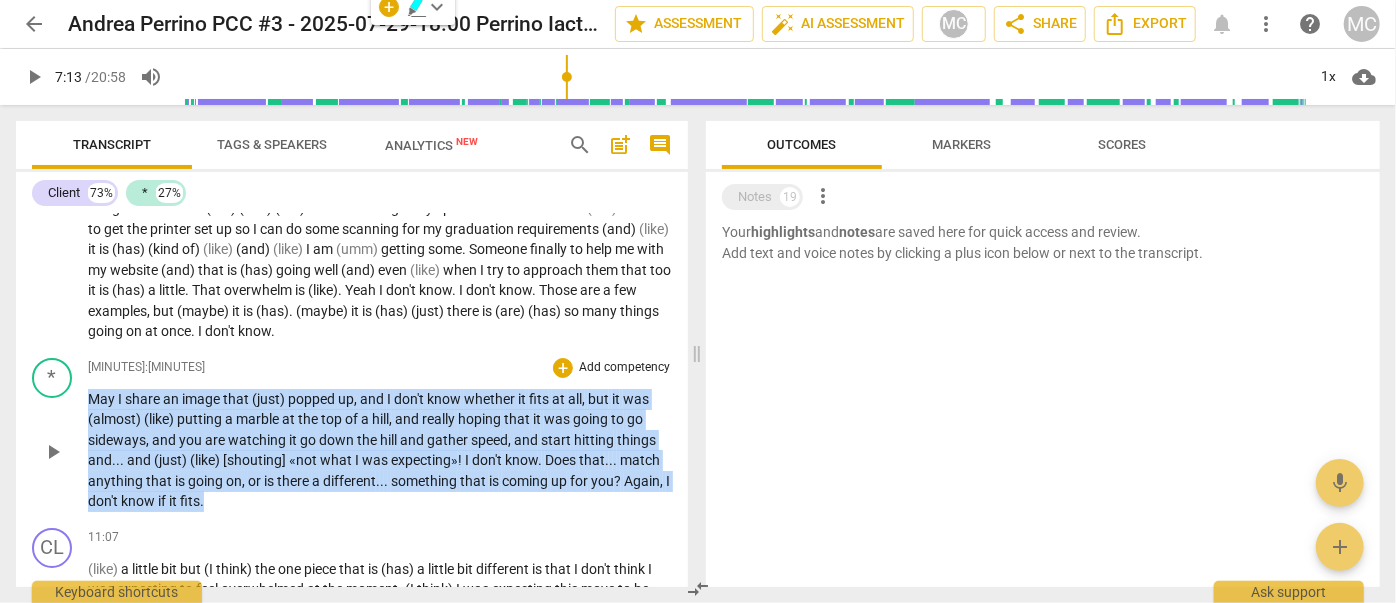 drag, startPoint x: 258, startPoint y: 512, endPoint x: 69, endPoint y: 404, distance: 217.68095 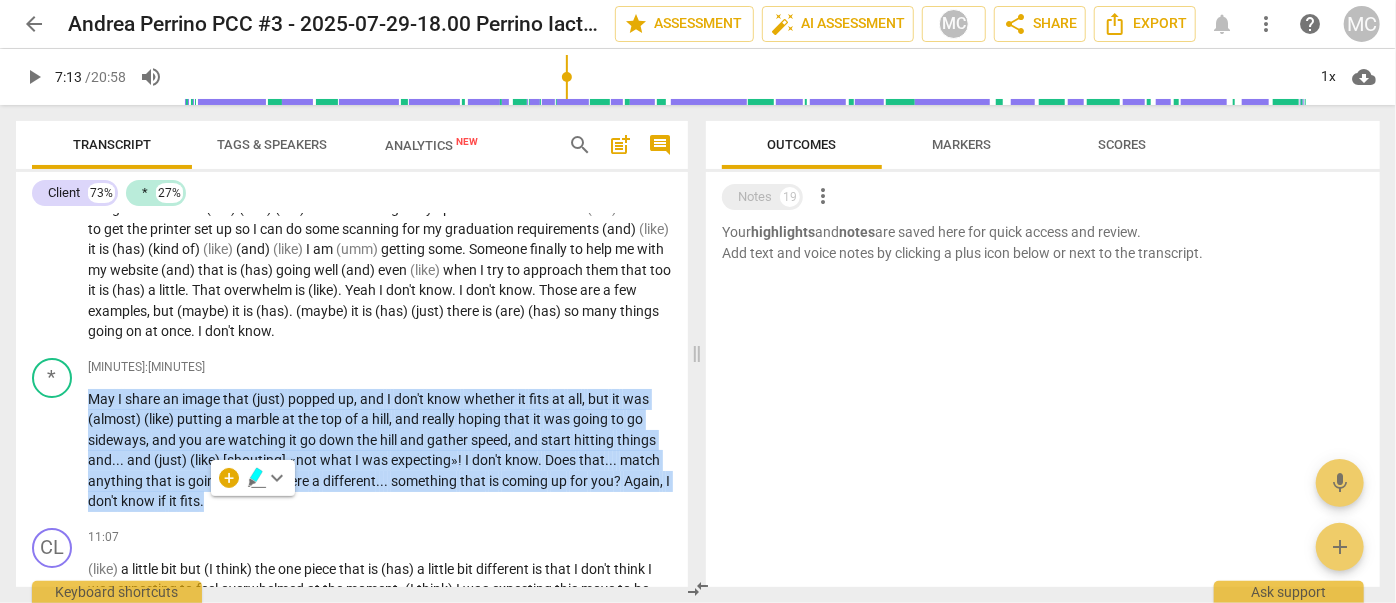 copy on "May I share an image that (just) popped up , and I don't know whether it fits at all , but it was (almost) (like) putting a marble at the top of a hill , and really hoping that it was going to go sideways , and you are watching it go down the hill and gather speed , and start hitting things and . . . and (just) (like) [shouting] «not what I was expecting» ! I don't know . Does that . . . match anything that is going on , or is there a different . . . something that is coming up for you ? Again , I don't know if it fits ." 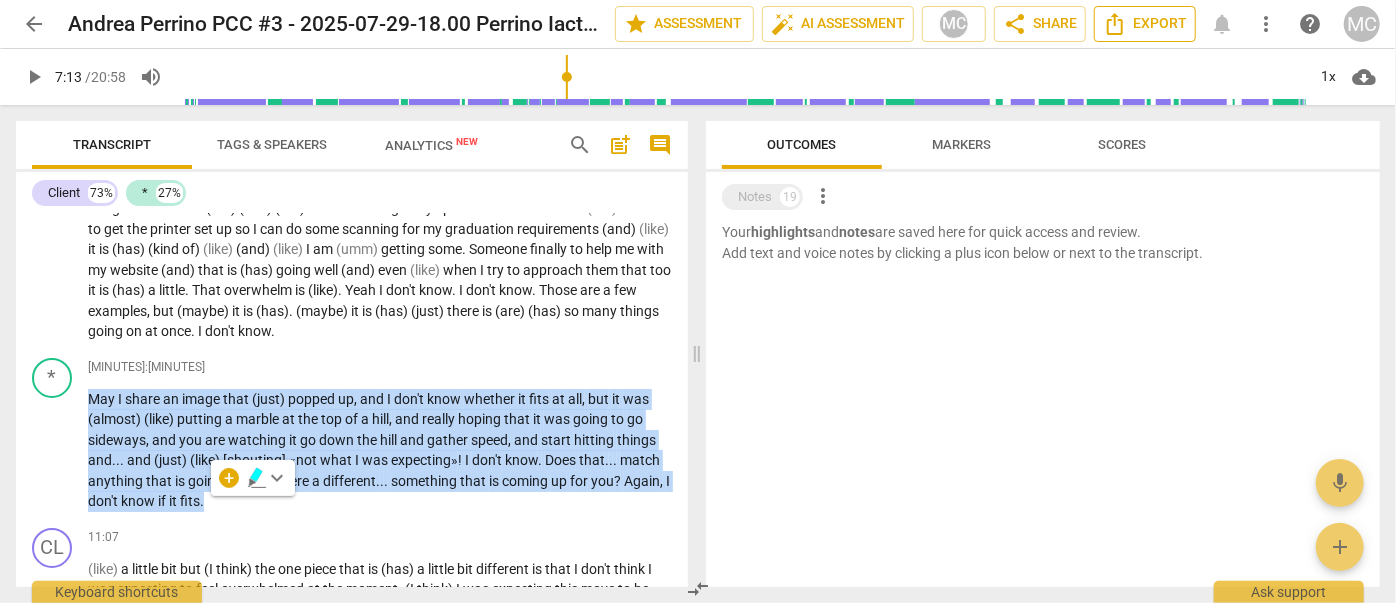 click on "Export" at bounding box center [1145, 24] 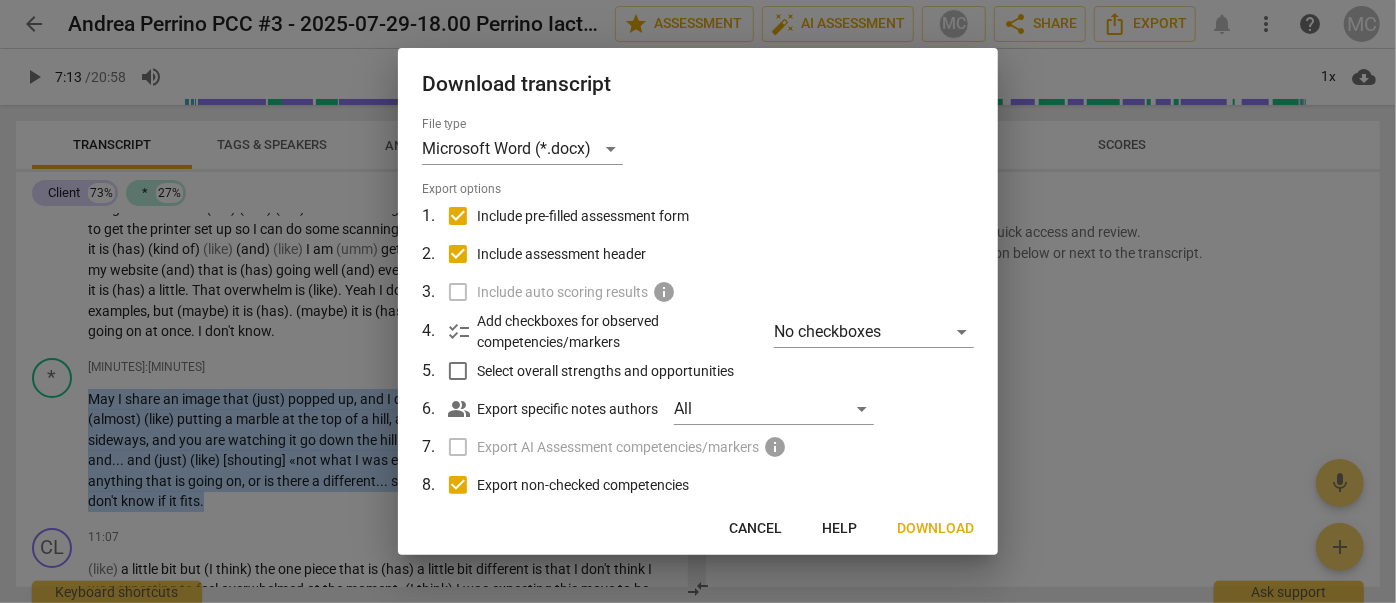 click on "Cancel" at bounding box center [755, 529] 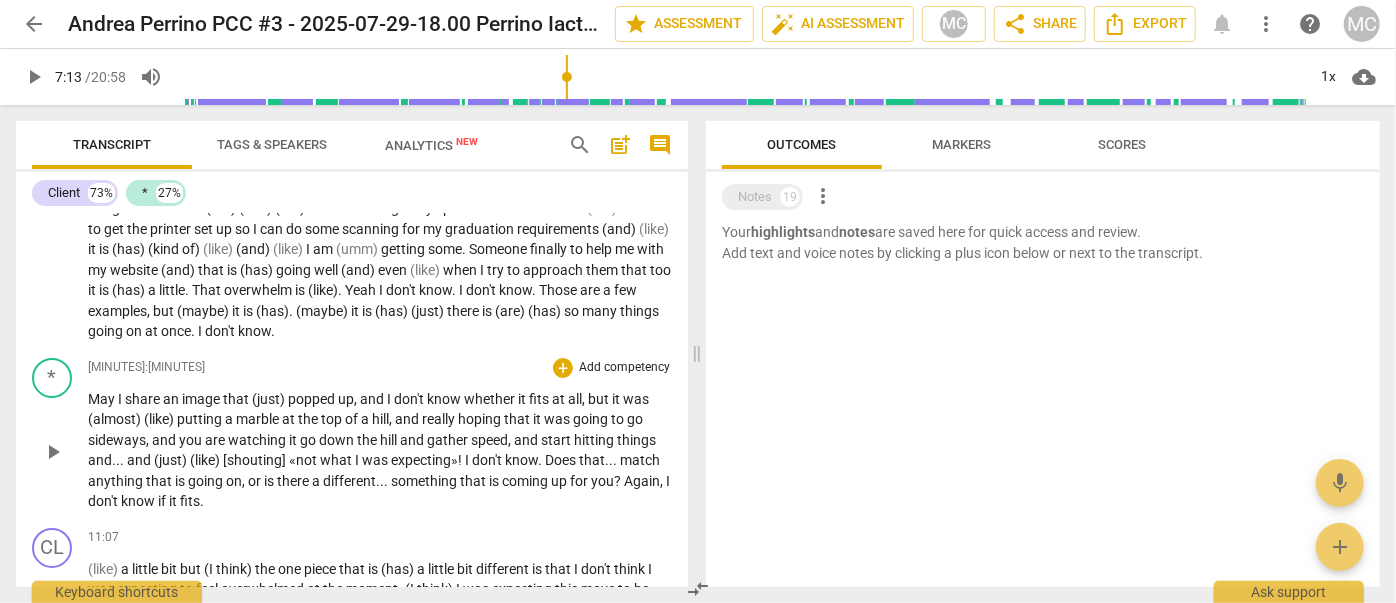 click on "* play_arrow pause 10:35 + Add competency keyboard_arrow_right May I share an image that (just) popped up , and I don't know whether it fits at all , but it was (almost) (like) putting a marble at the top of a hill , and really hoping that it was going to go sideways , and you are watching it go down the hill and gather speed , and start hitting things and . . . and (just) (like) [shouting] «not what I was expecting» ! I don't know . Does that . . . match anything that is going on , or is there a different . . . something that is coming up for you ? Again , I don't know if it fits ." at bounding box center [352, 435] 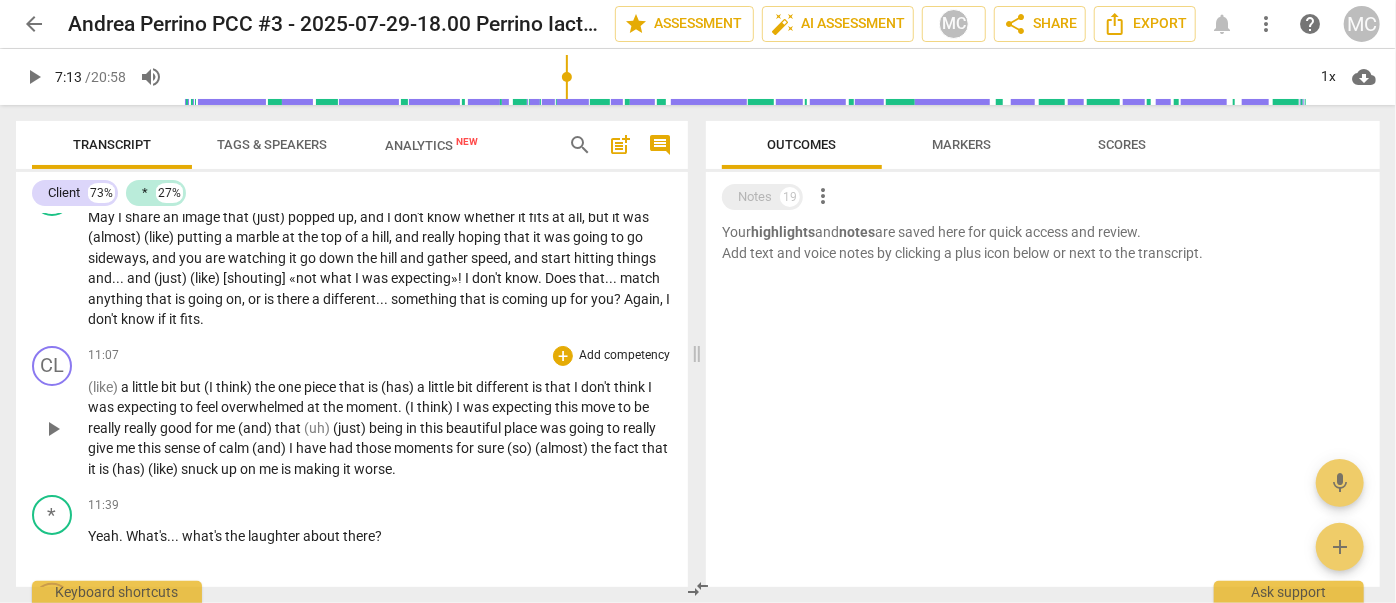 scroll, scrollTop: 4075, scrollLeft: 0, axis: vertical 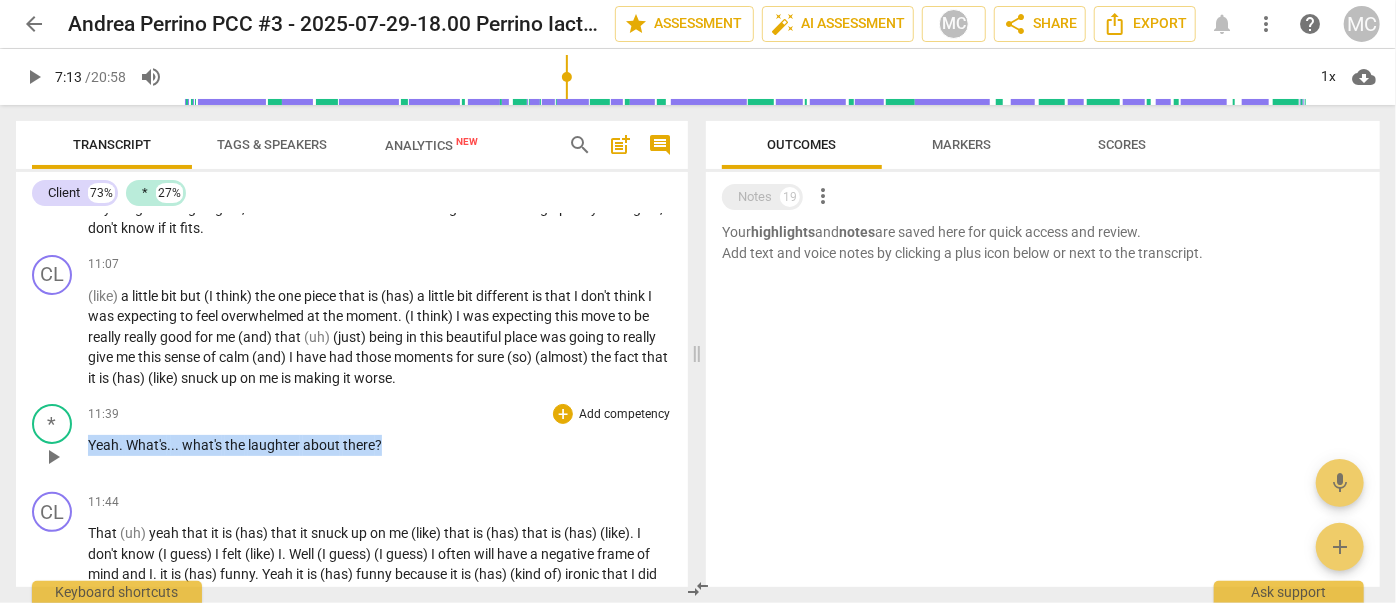 drag, startPoint x: 396, startPoint y: 444, endPoint x: 81, endPoint y: 449, distance: 315.03967 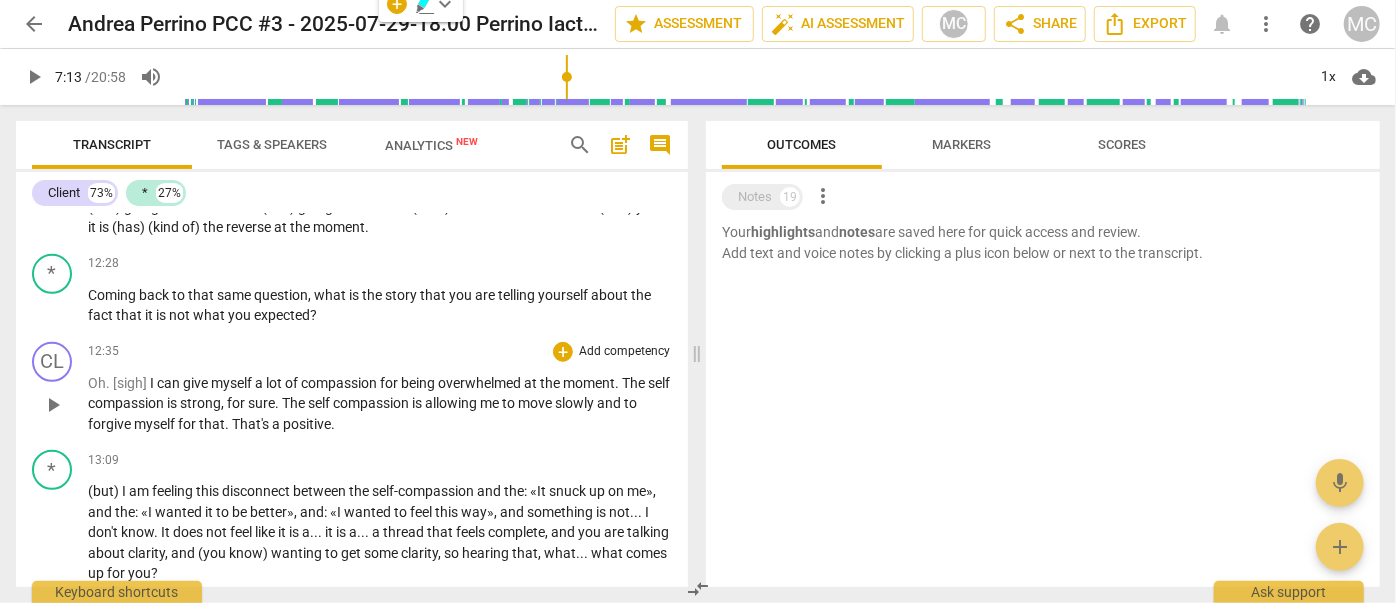 scroll, scrollTop: 4530, scrollLeft: 0, axis: vertical 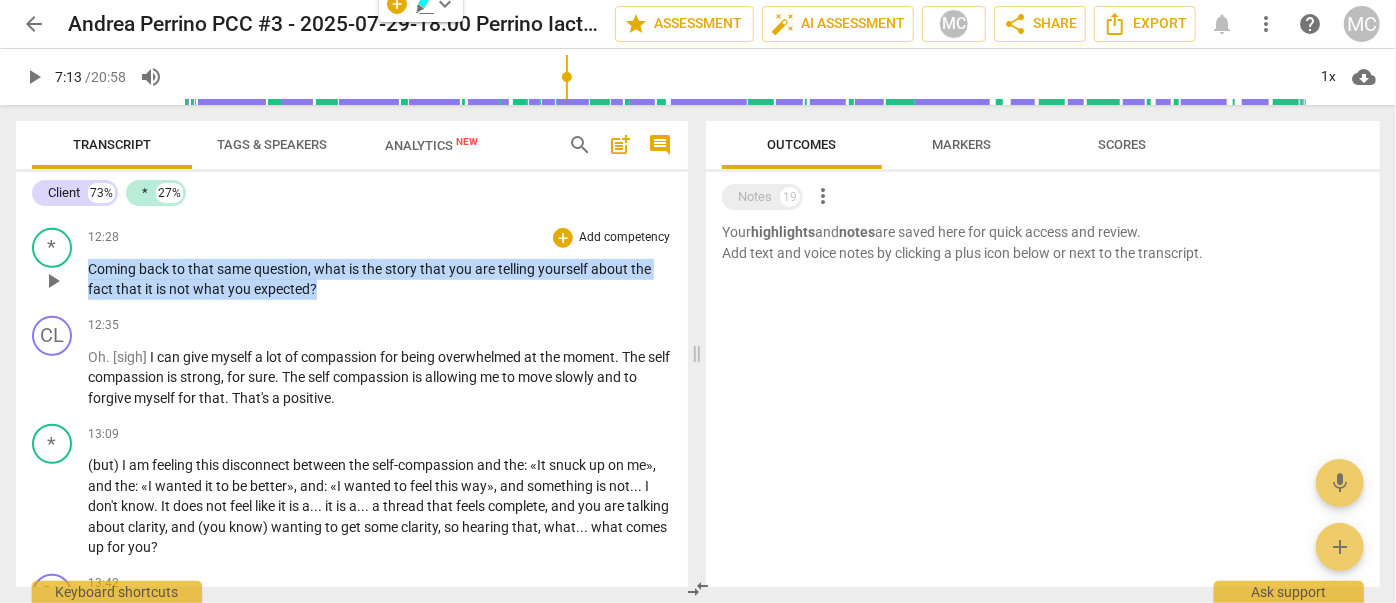 drag, startPoint x: 334, startPoint y: 297, endPoint x: 88, endPoint y: 274, distance: 247.07286 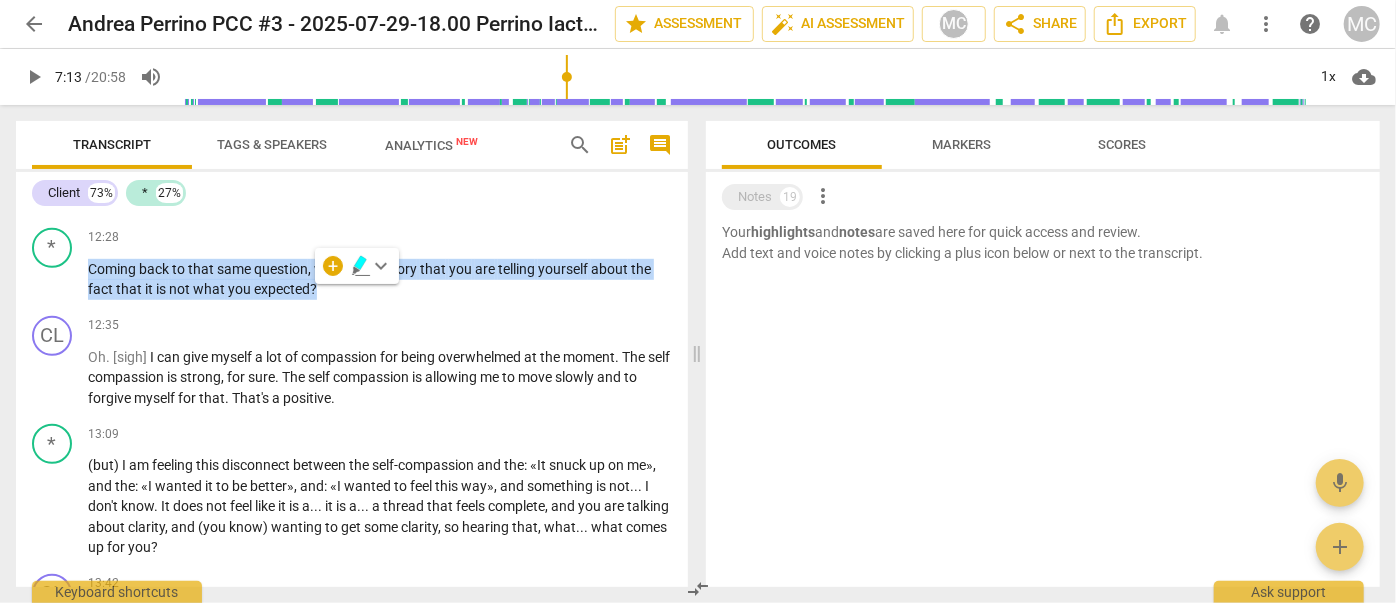 copy on "Coming back to that same question, what is the story that you are telling yourself about the fact that it is not what you expected?" 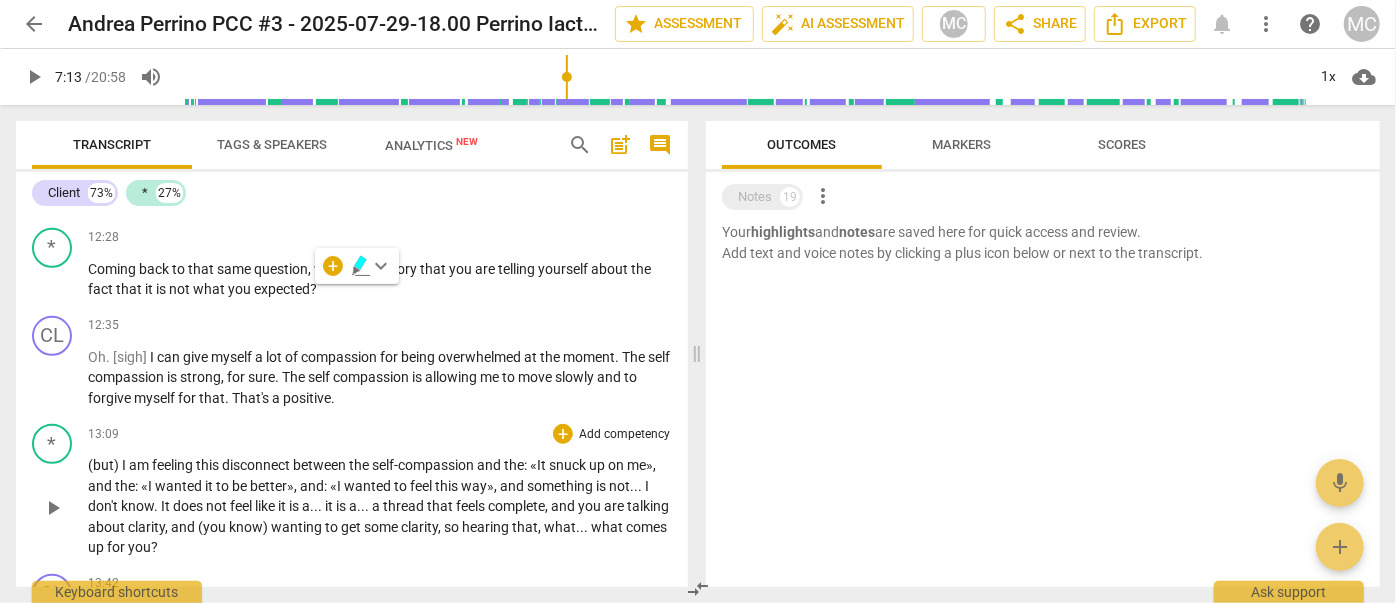drag, startPoint x: 251, startPoint y: 560, endPoint x: 85, endPoint y: 471, distance: 188.3534 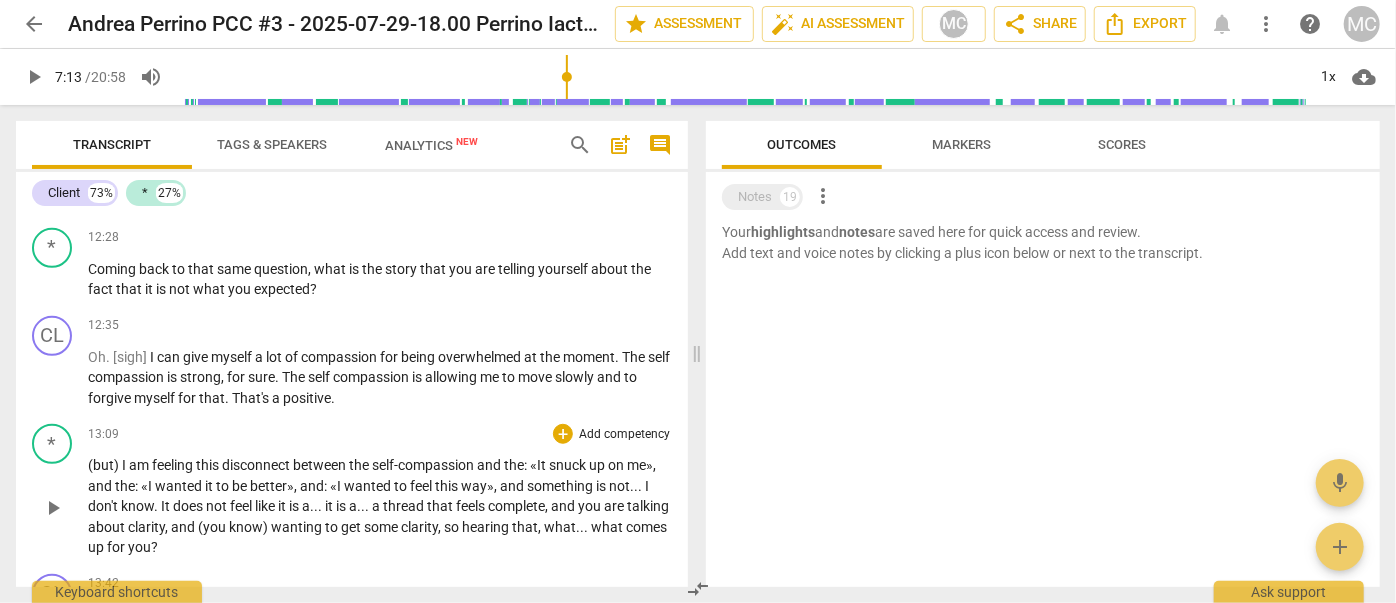 drag, startPoint x: 85, startPoint y: 467, endPoint x: 242, endPoint y: 551, distance: 178.05898 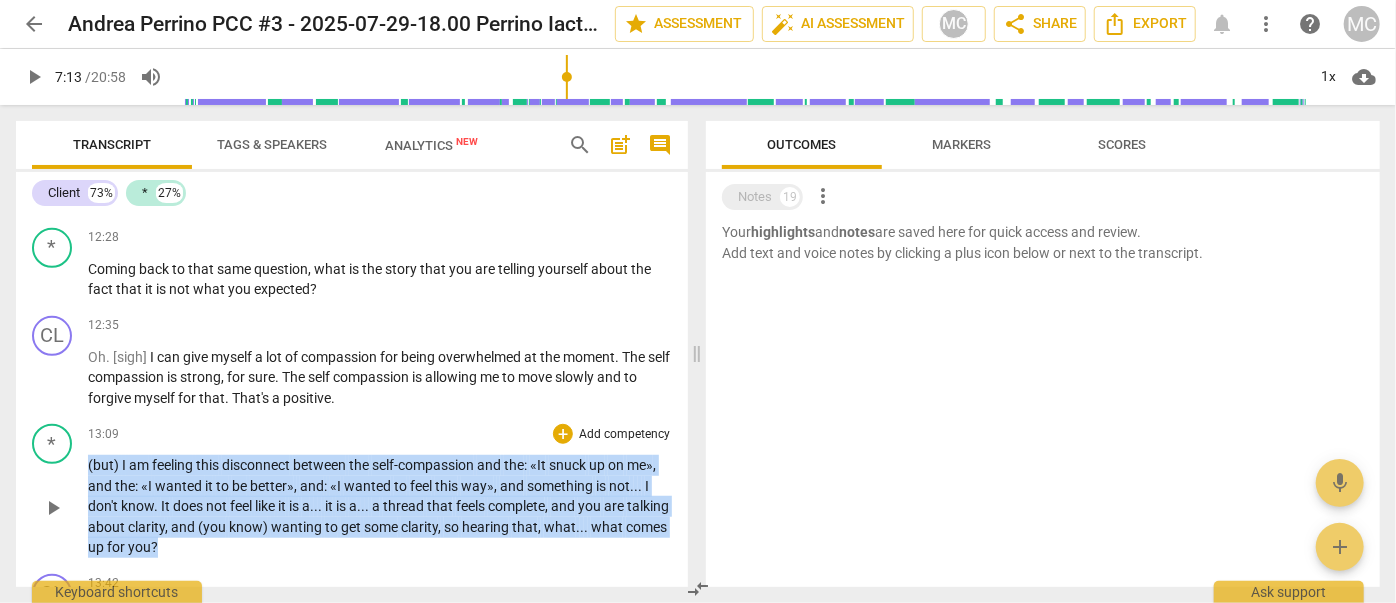 drag, startPoint x: 202, startPoint y: 549, endPoint x: 67, endPoint y: 464, distance: 159.53056 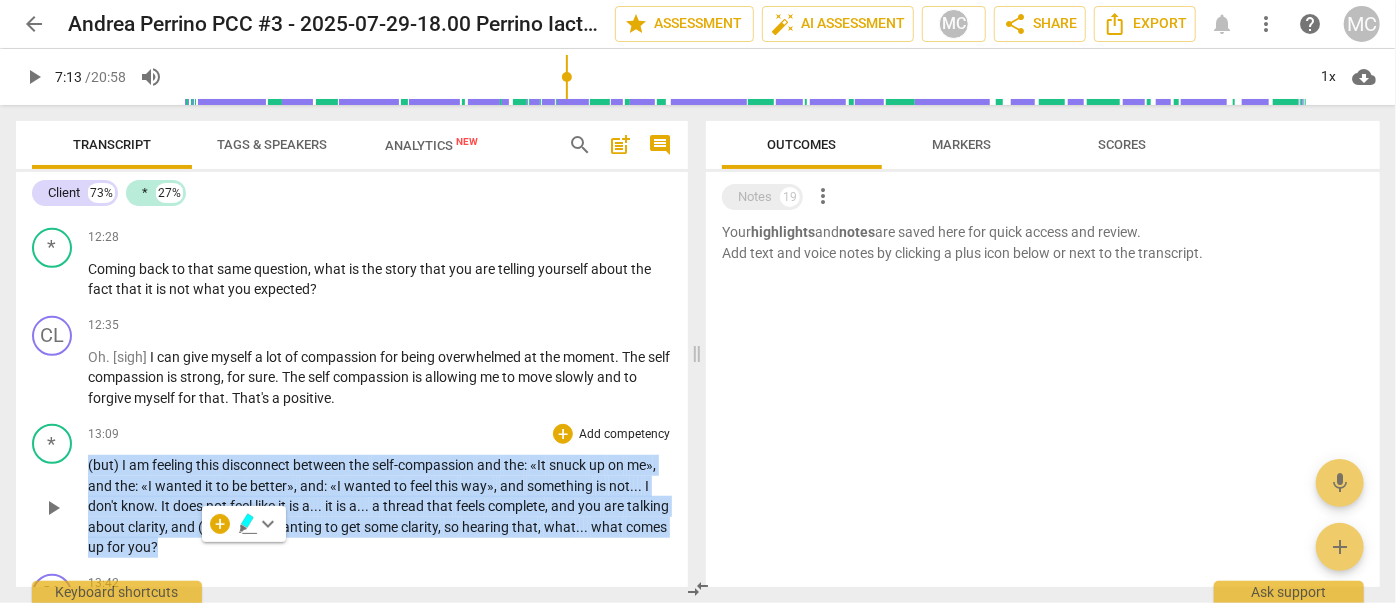 copy on "(but)   I   am   feeling   this   disconnect   between   the   self-compassion   and   the :   «It   snuck   up   on   me» ,   and   the :   «I   wanted   it   to   be   better» ,   and :   «I   wanted   to   feel   this   way» ,   and   something   is   not . . .   I   don't   know .   It   does   not   feel   like   it   is   a . . .   it   is   a . . .   a   thread   that   feels   complete ,   and   you   are   talking   about   clarity ,   and   (you   know)   wanting   to   get   some   clarity ,   so   hearing   that ,   what . . .   what   comes   up   for   you ?" 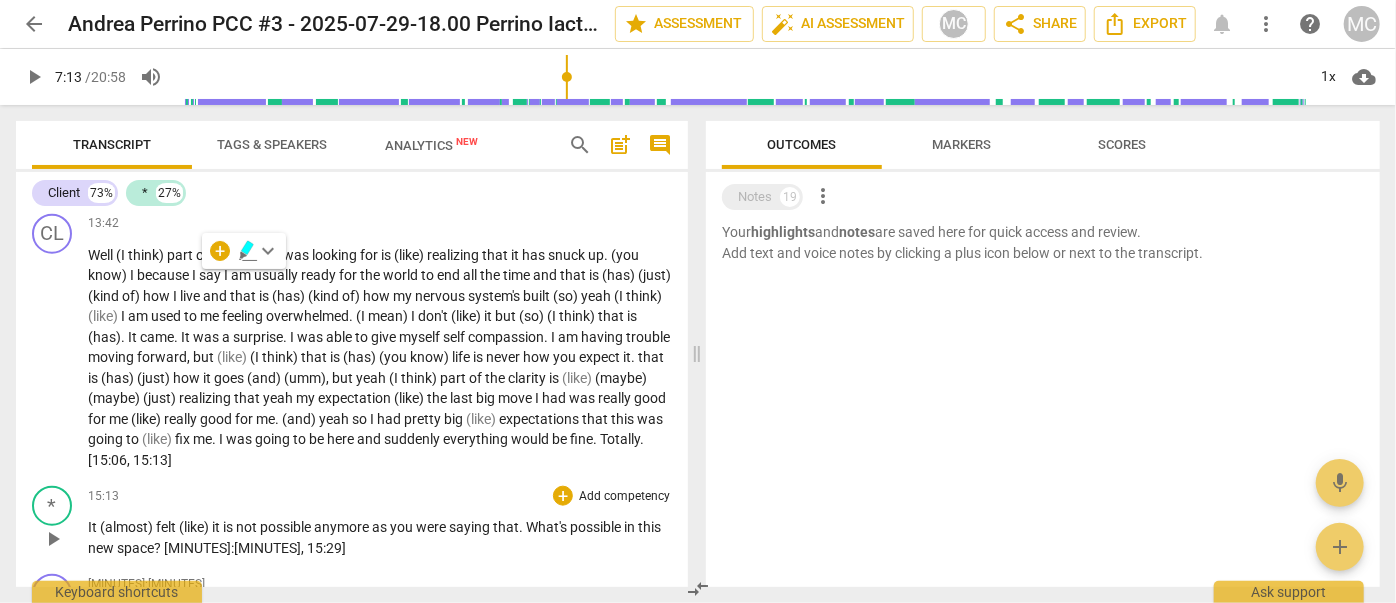 scroll, scrollTop: 4984, scrollLeft: 0, axis: vertical 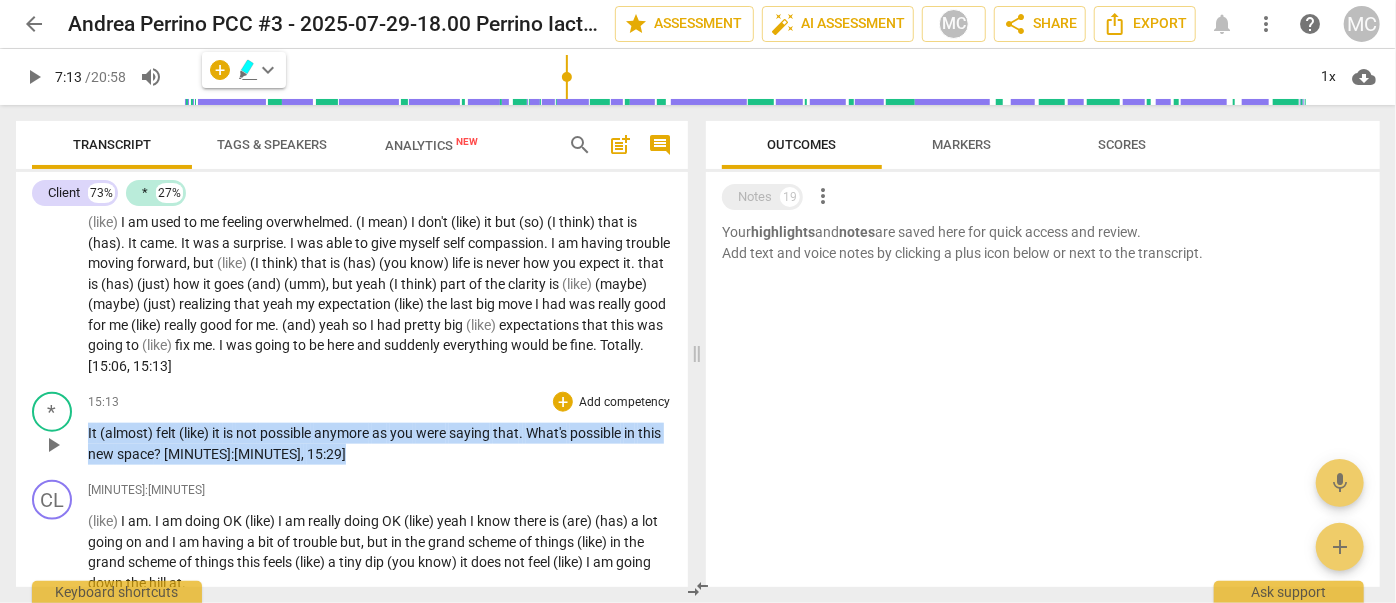 drag, startPoint x: 148, startPoint y: 455, endPoint x: 67, endPoint y: 444, distance: 81.7435 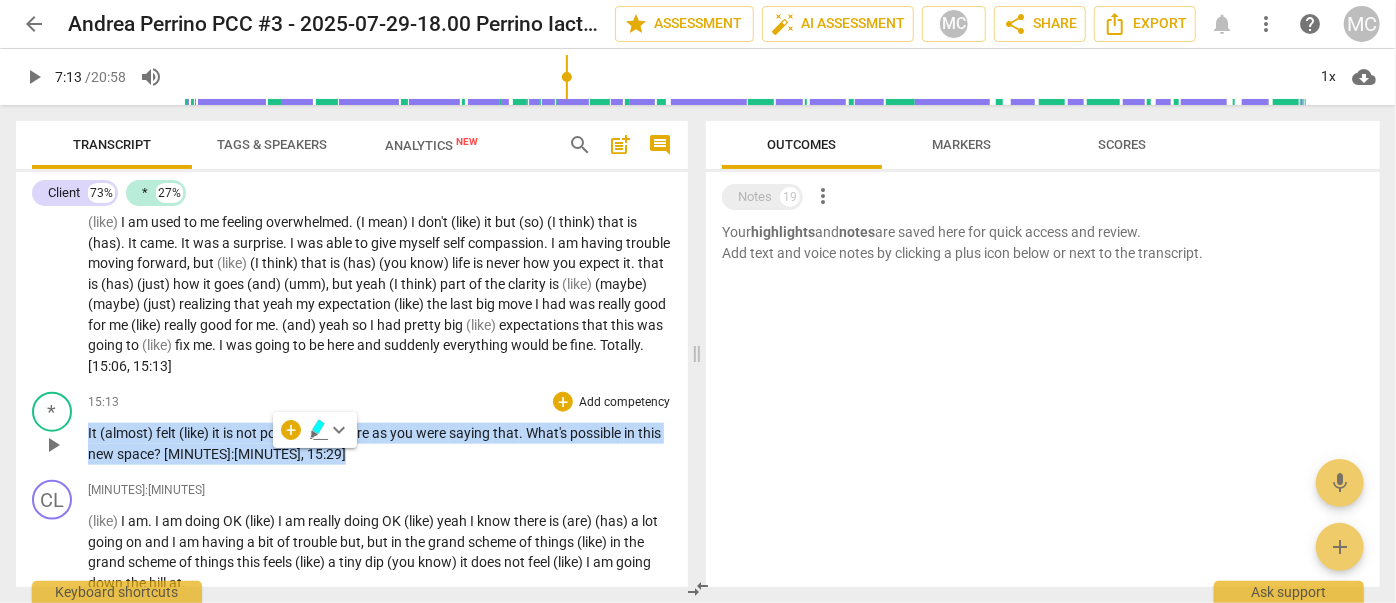 copy on "It   (almost)   felt   (like)   it   is   not   possible   anymore   as   you   were   saying   that .   What's   possible   in   this   new   space ?   [15:20 ,   15:29]" 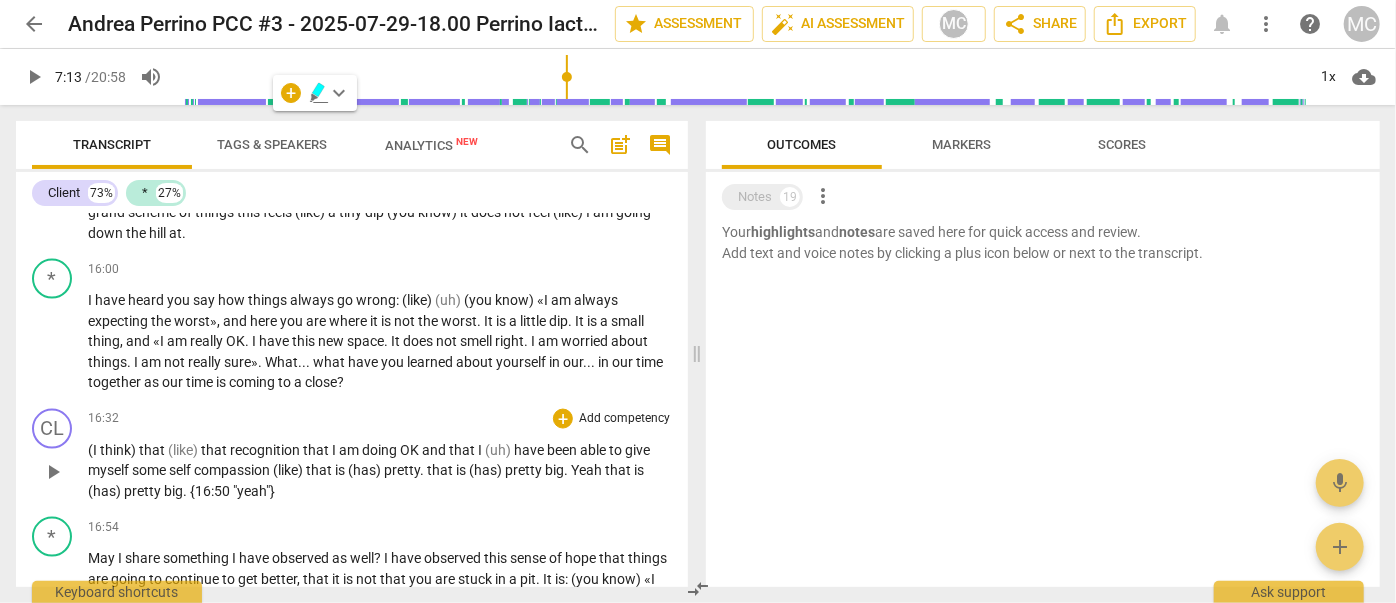 scroll, scrollTop: 5348, scrollLeft: 0, axis: vertical 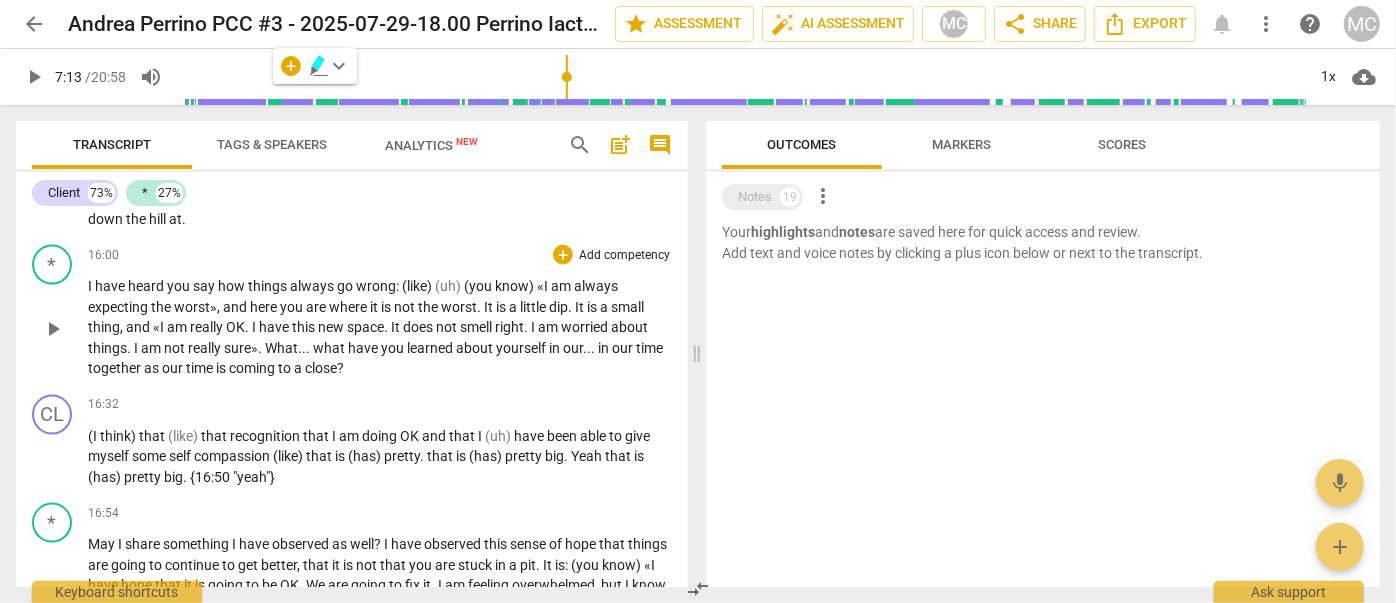 drag, startPoint x: 376, startPoint y: 381, endPoint x: 203, endPoint y: 321, distance: 183.10925 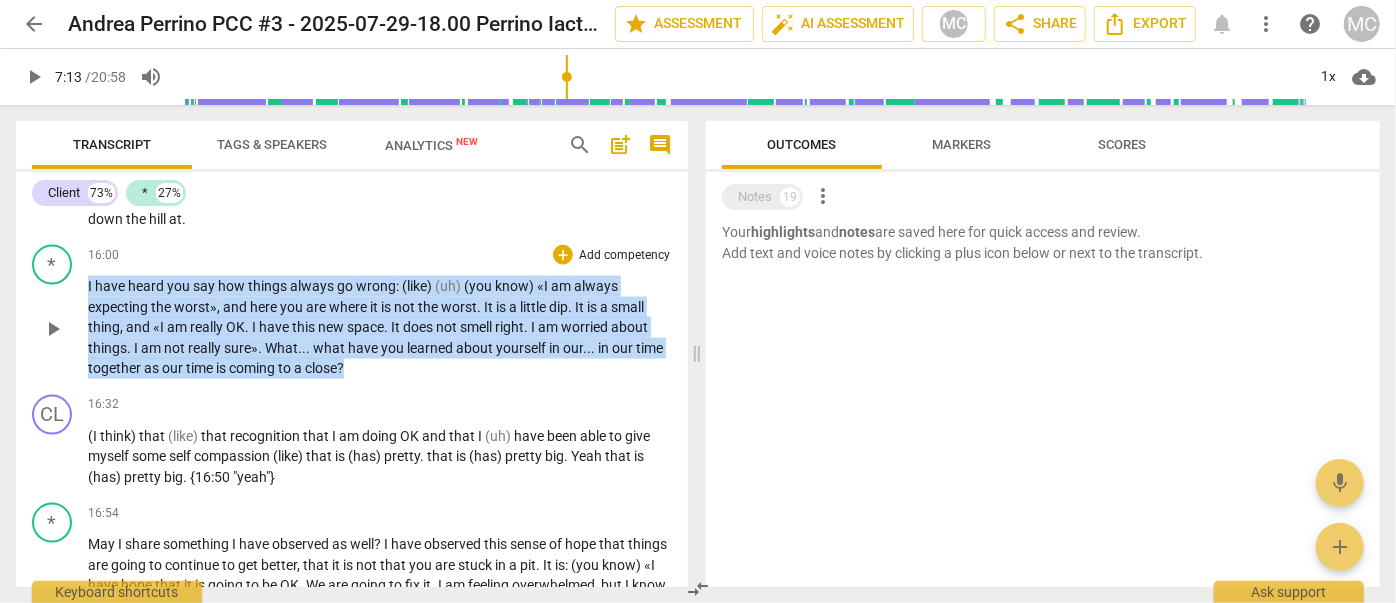 drag, startPoint x: 259, startPoint y: 361, endPoint x: 77, endPoint y: 290, distance: 195.35864 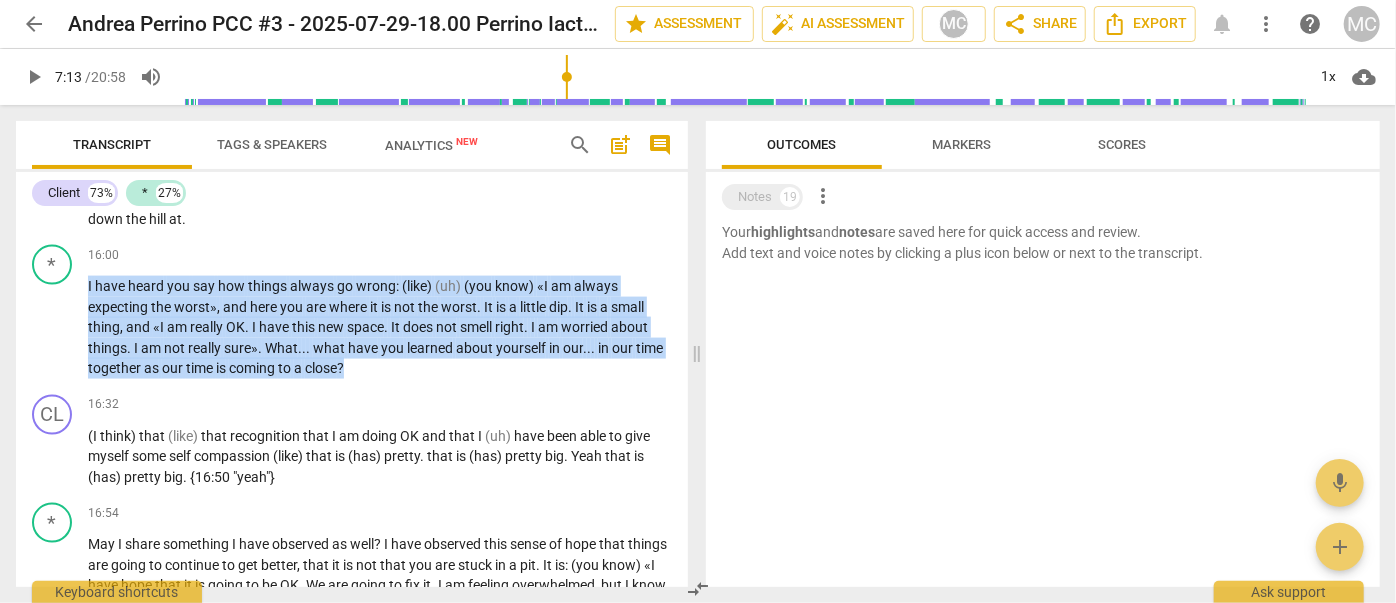 copy on "I have heard you say how things always go wrong : (like) (uh) (you know) «I am always expecting the worst» , and here you are where it is not the worst . It is a little dip . It is a small thing , and «I am really OK . I have this new space . It does not smell right . I am worried about things . I am not really sure» . What . . . what have you learned about yourself in our . . . in our time together as our time is coming to a close ?" 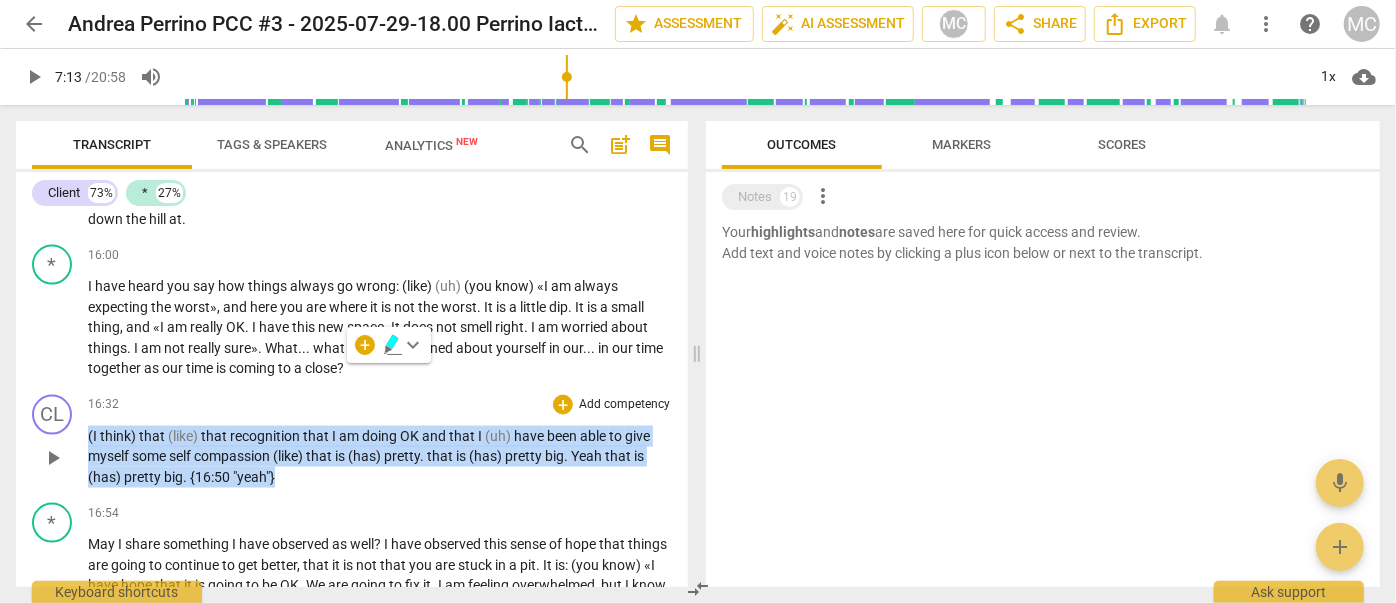 drag, startPoint x: 318, startPoint y: 485, endPoint x: 80, endPoint y: 442, distance: 241.85326 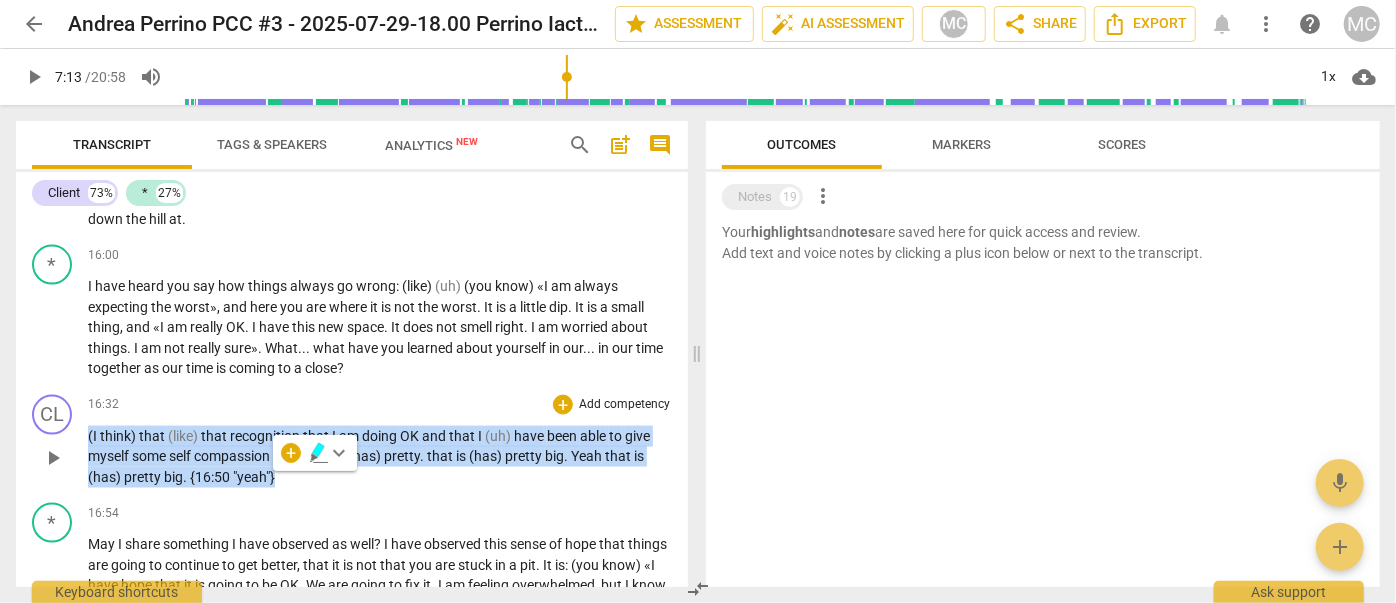 copy on "(I   think)   that   (like)   that   recognition   that   I   am   doing   OK   and   that   I   (uh)   have   been   able   to   give   myself   some   self   compassion   (like)   that   is   (has)   pretty .   that   is   (has)   pretty   big .   Yeah   that   is   (has)   pretty   big .   { [MINUTES]:[MINUTES]   "yeah"}" 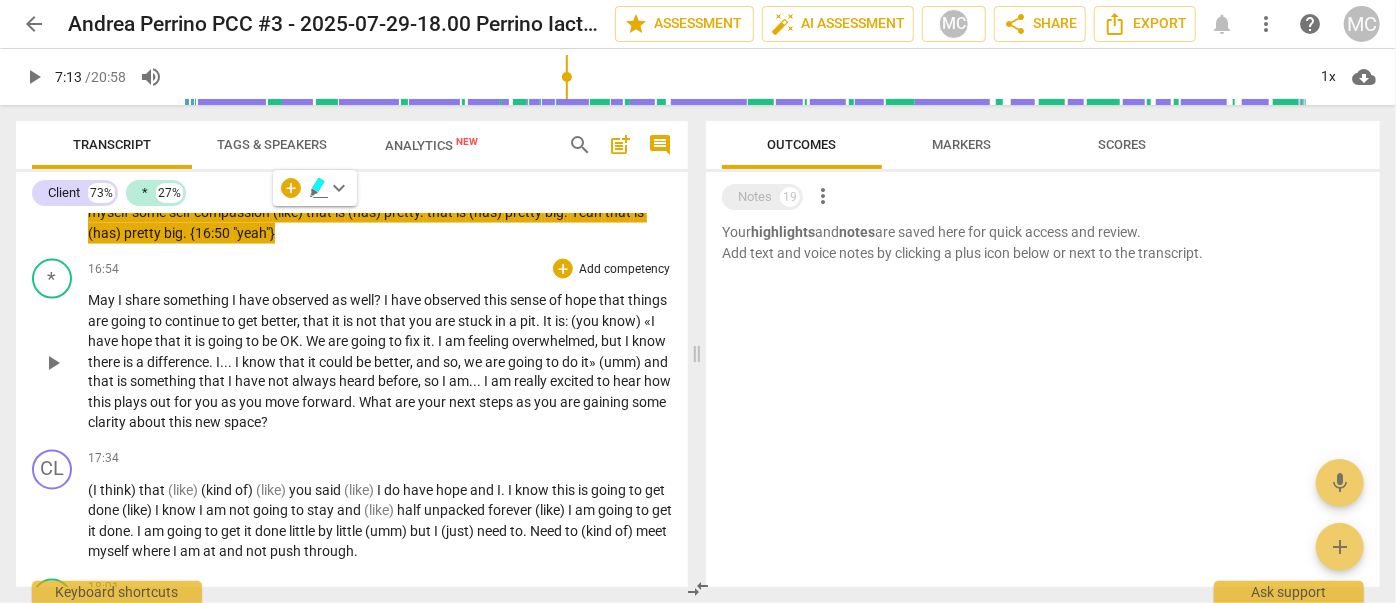 scroll, scrollTop: 5621, scrollLeft: 0, axis: vertical 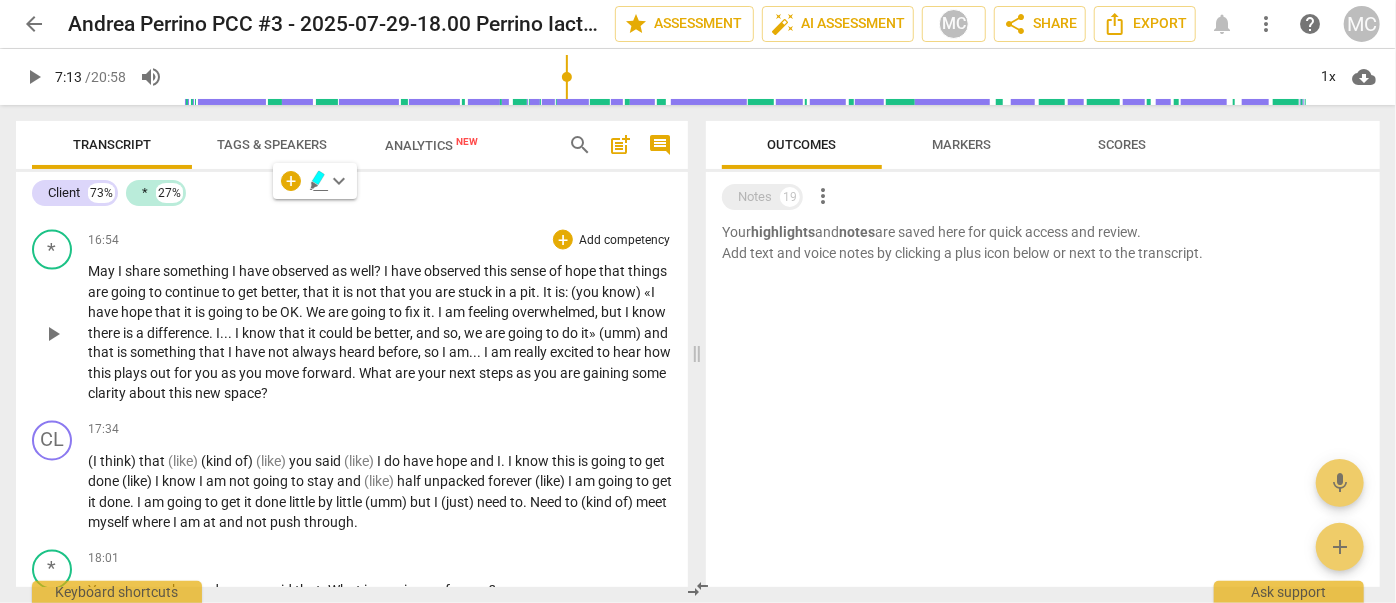 drag, startPoint x: 346, startPoint y: 383, endPoint x: 170, endPoint y: 324, distance: 185.62596 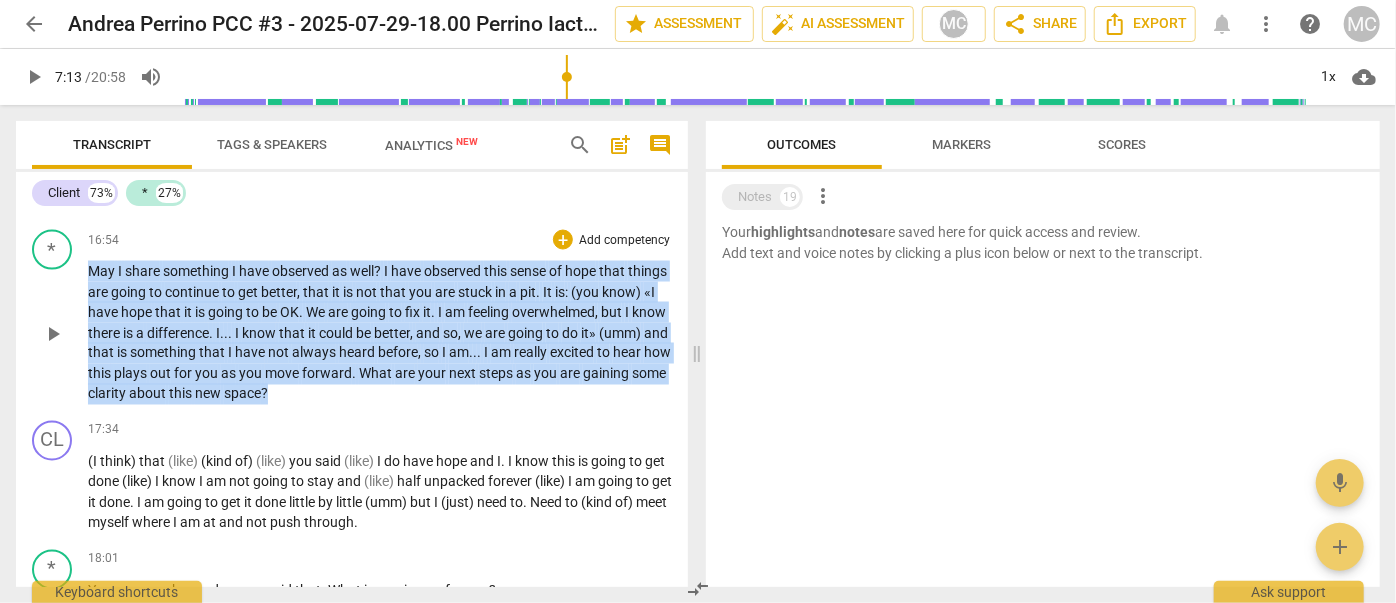 drag, startPoint x: 420, startPoint y: 394, endPoint x: 82, endPoint y: 279, distance: 357.028 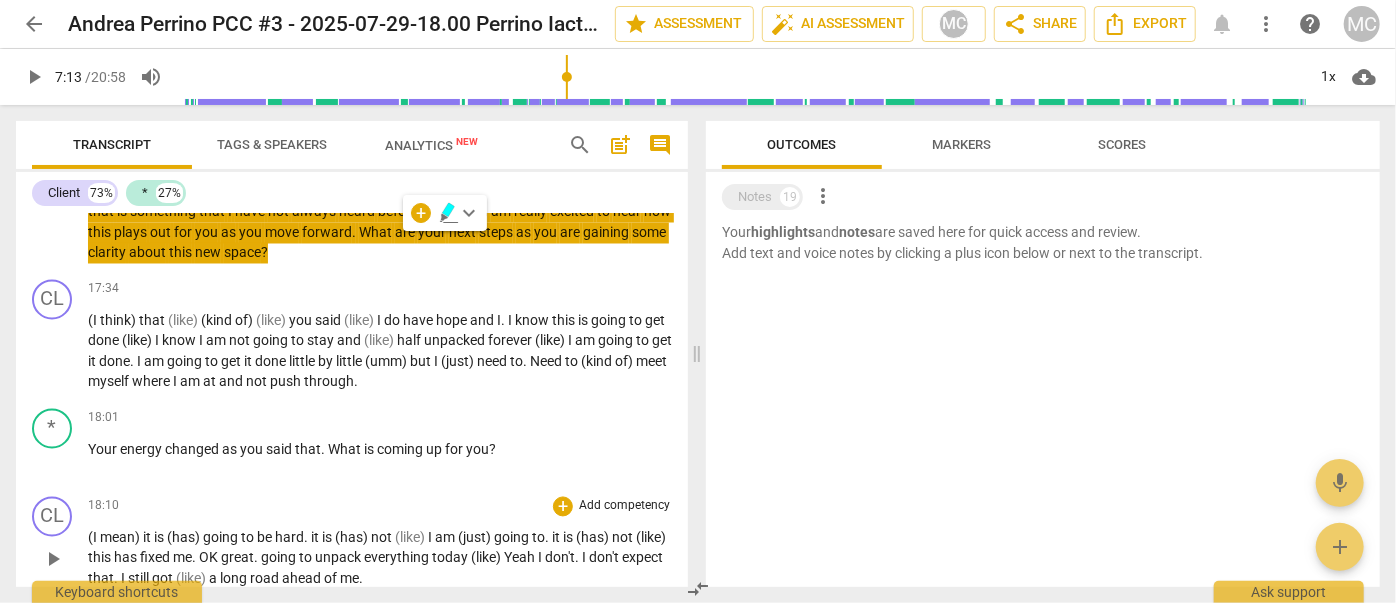 scroll, scrollTop: 5802, scrollLeft: 0, axis: vertical 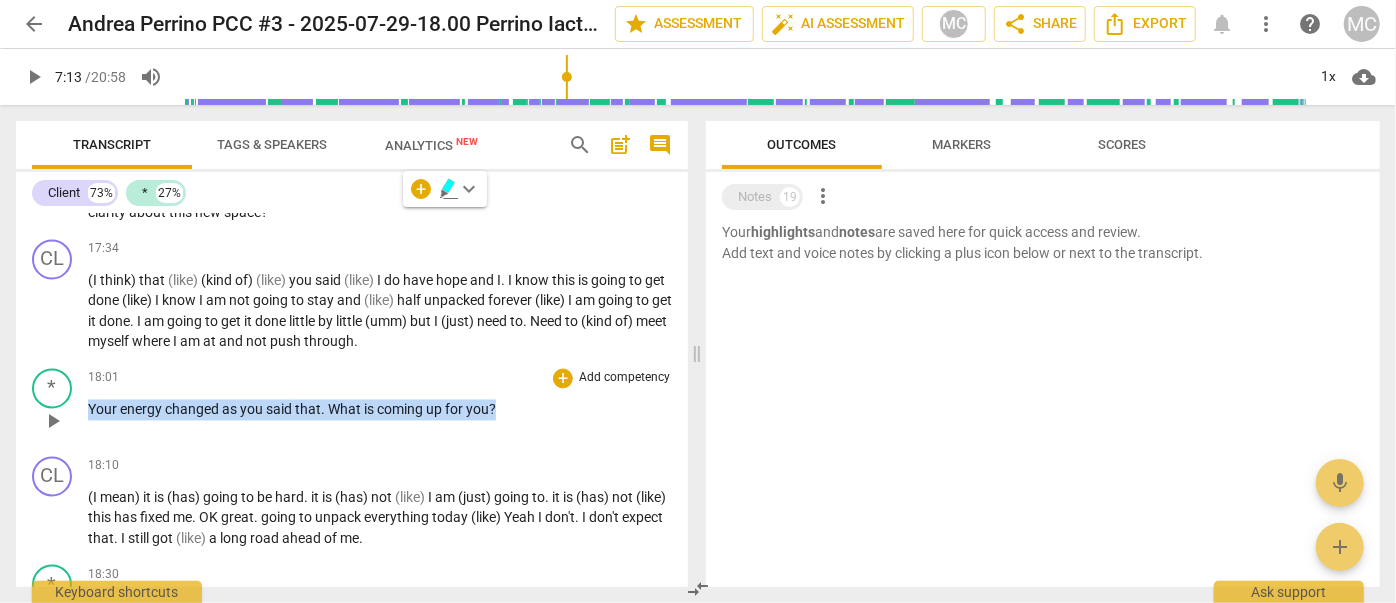 drag, startPoint x: 551, startPoint y: 418, endPoint x: 87, endPoint y: 420, distance: 464.0043 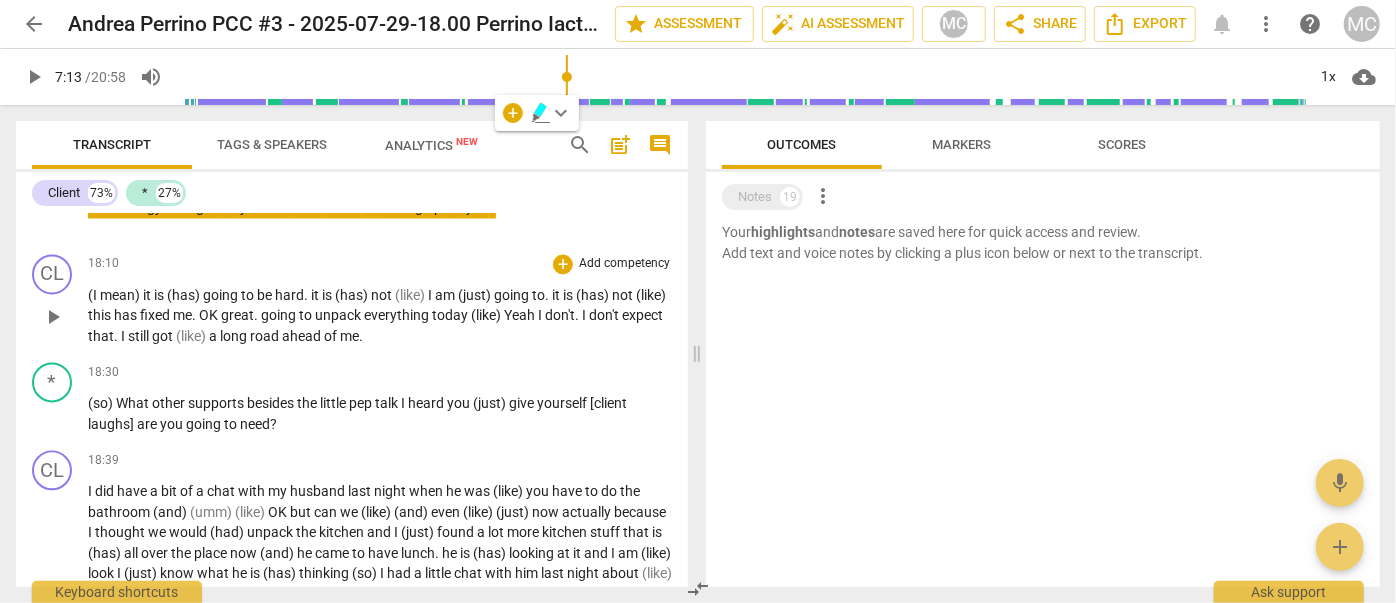 scroll, scrollTop: 6075, scrollLeft: 0, axis: vertical 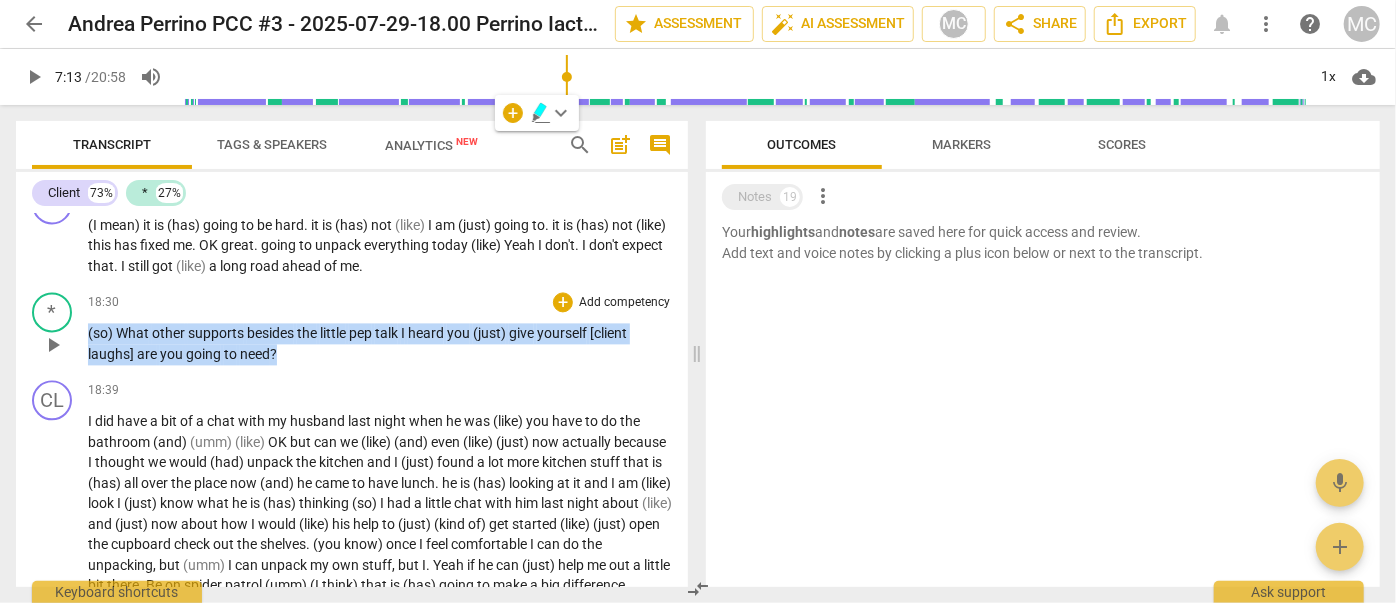 drag, startPoint x: 300, startPoint y: 359, endPoint x: 83, endPoint y: 336, distance: 218.21548 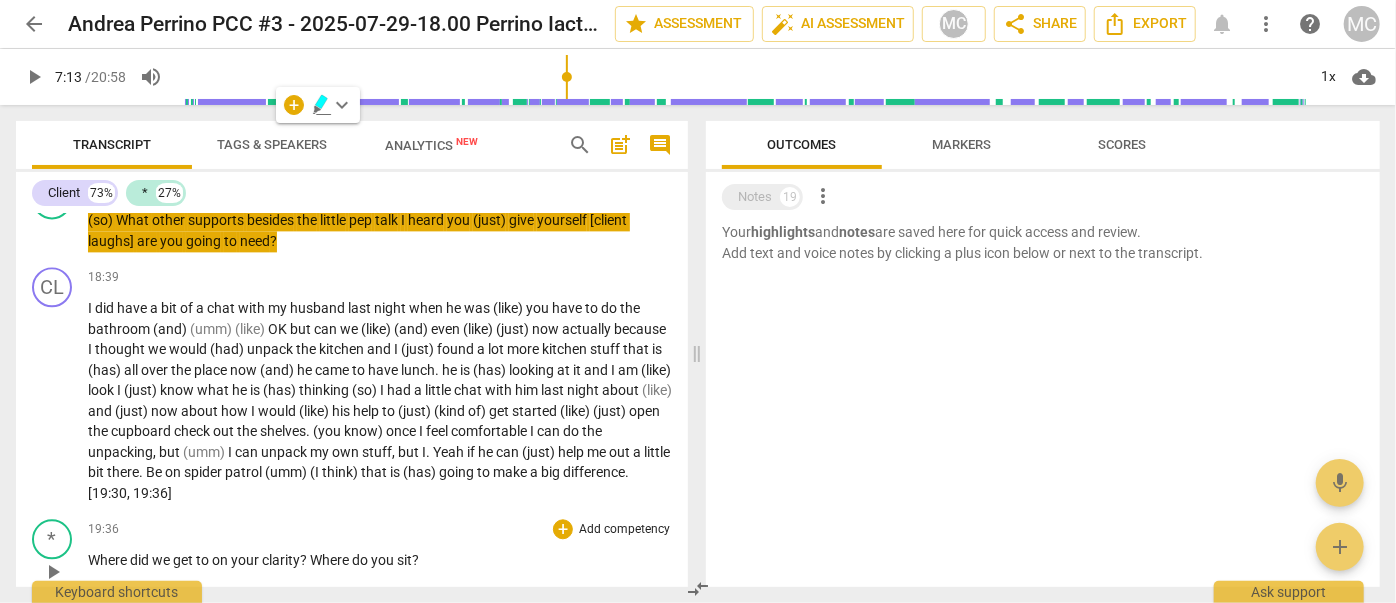 scroll, scrollTop: 6348, scrollLeft: 0, axis: vertical 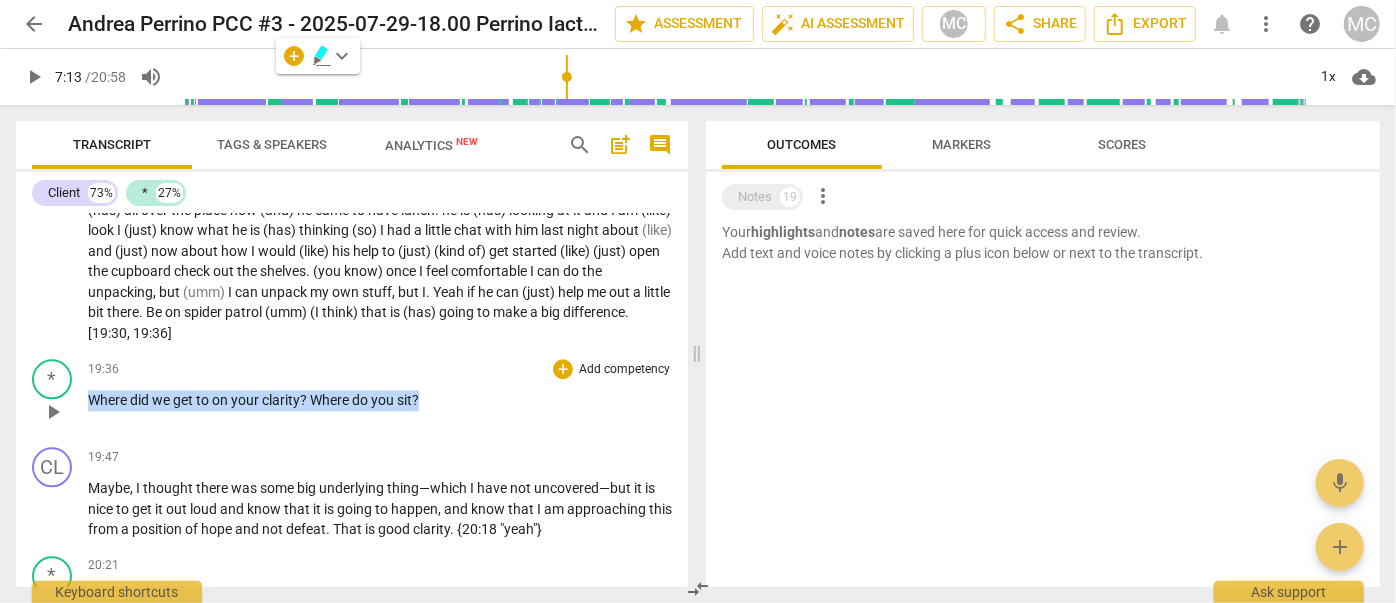 drag, startPoint x: 442, startPoint y: 407, endPoint x: 85, endPoint y: 399, distance: 357.08963 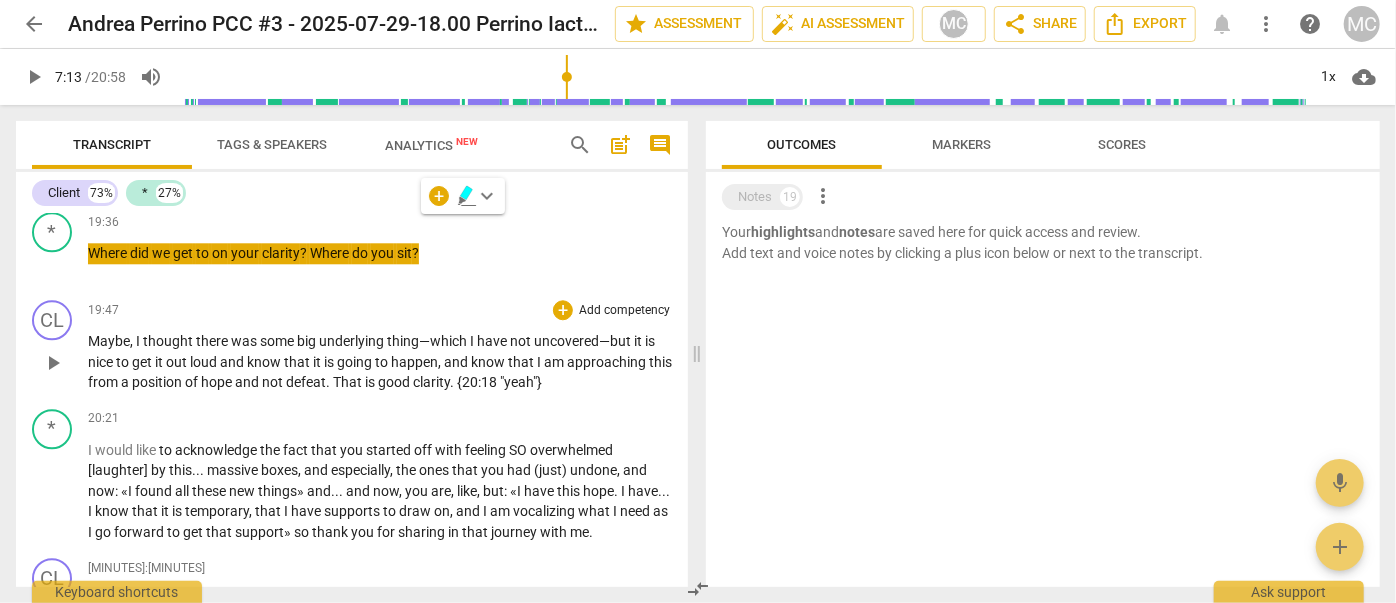 scroll, scrollTop: 6530, scrollLeft: 0, axis: vertical 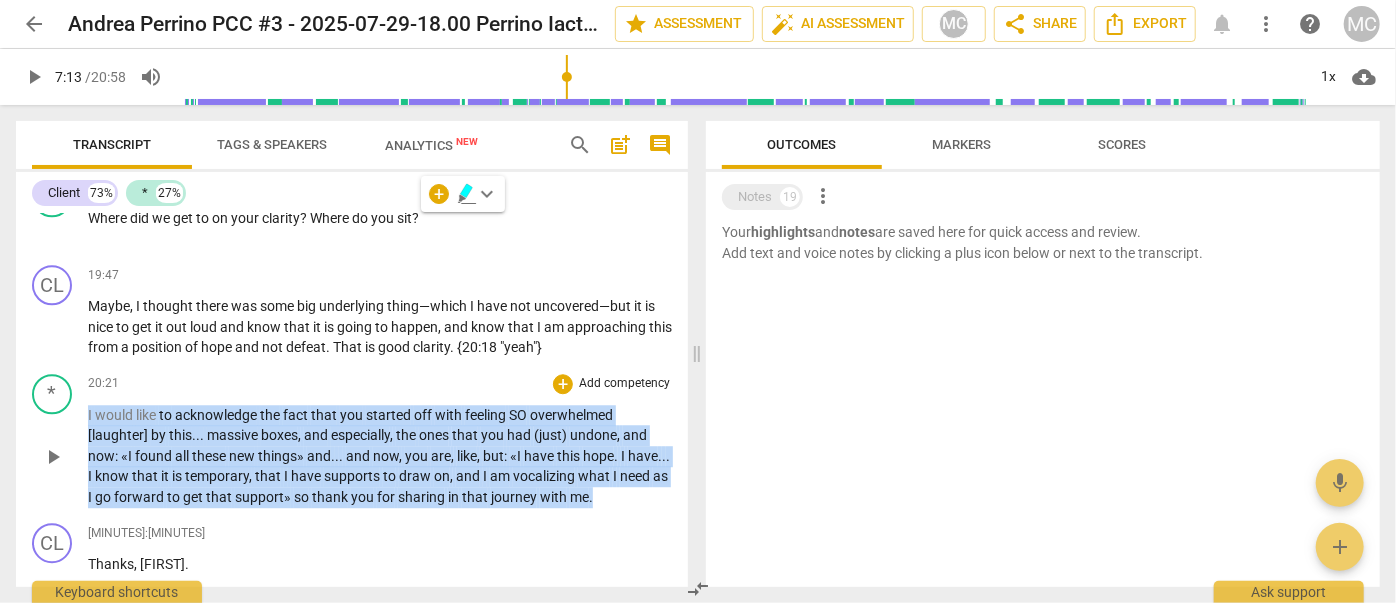 drag, startPoint x: 640, startPoint y: 499, endPoint x: 80, endPoint y: 418, distance: 565.8277 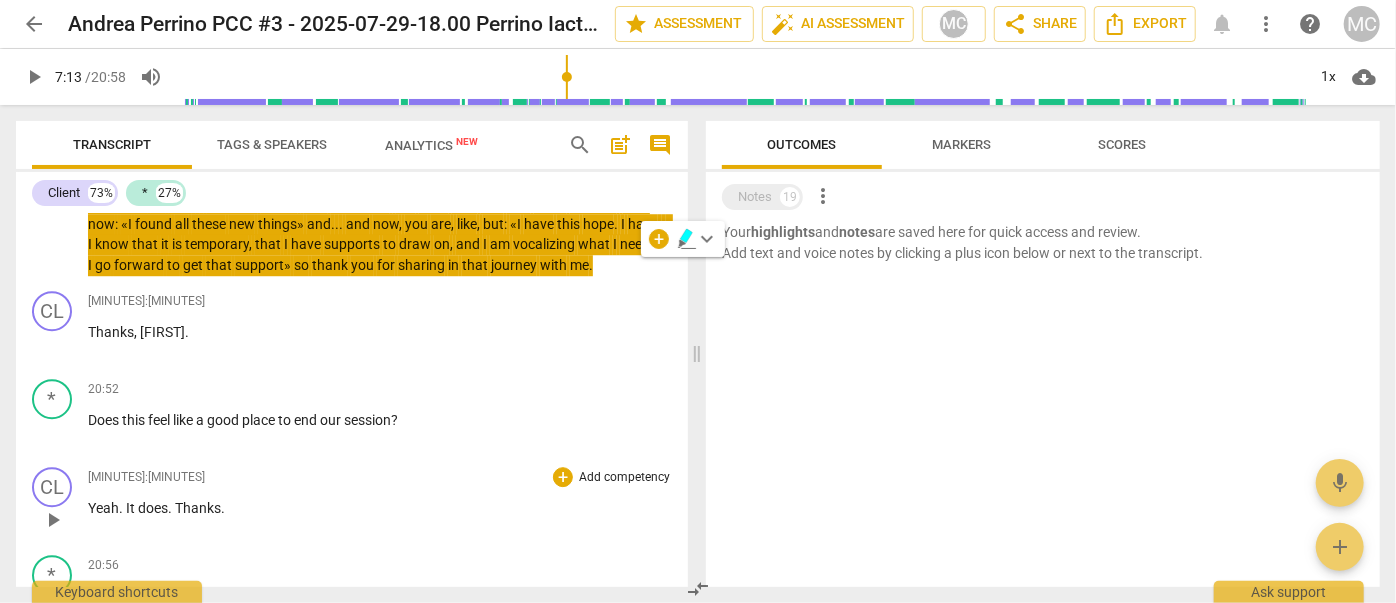 scroll, scrollTop: 6880, scrollLeft: 0, axis: vertical 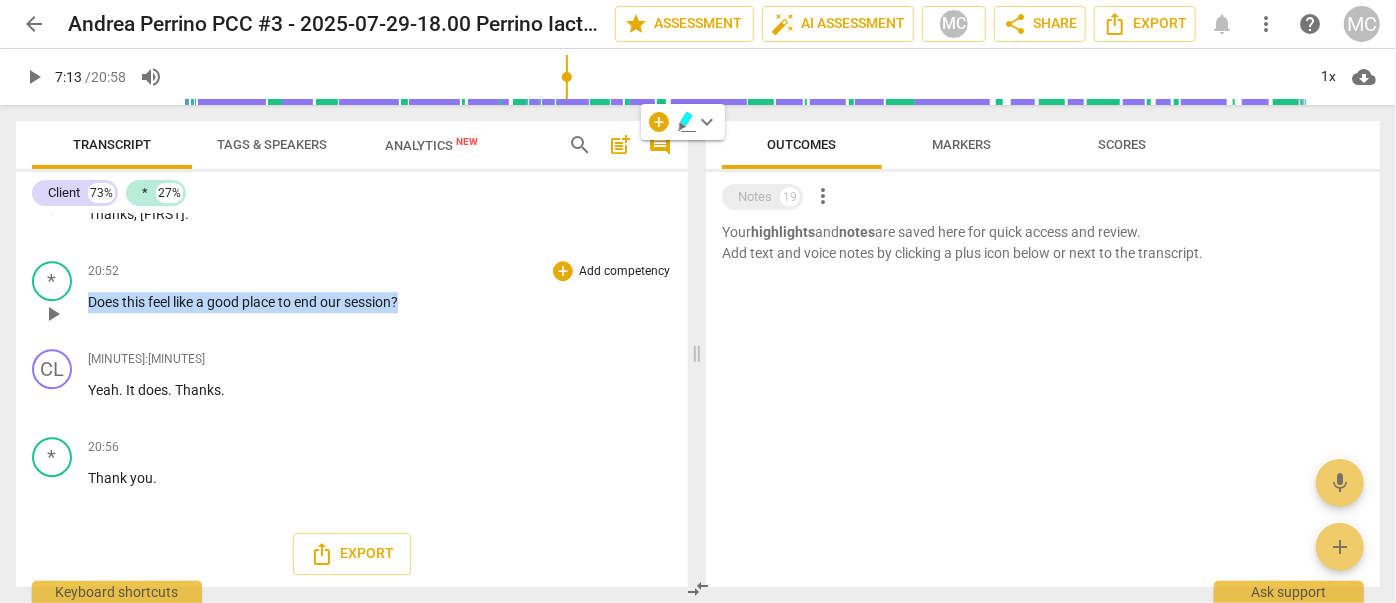 drag, startPoint x: 197, startPoint y: 303, endPoint x: 80, endPoint y: 302, distance: 117.00427 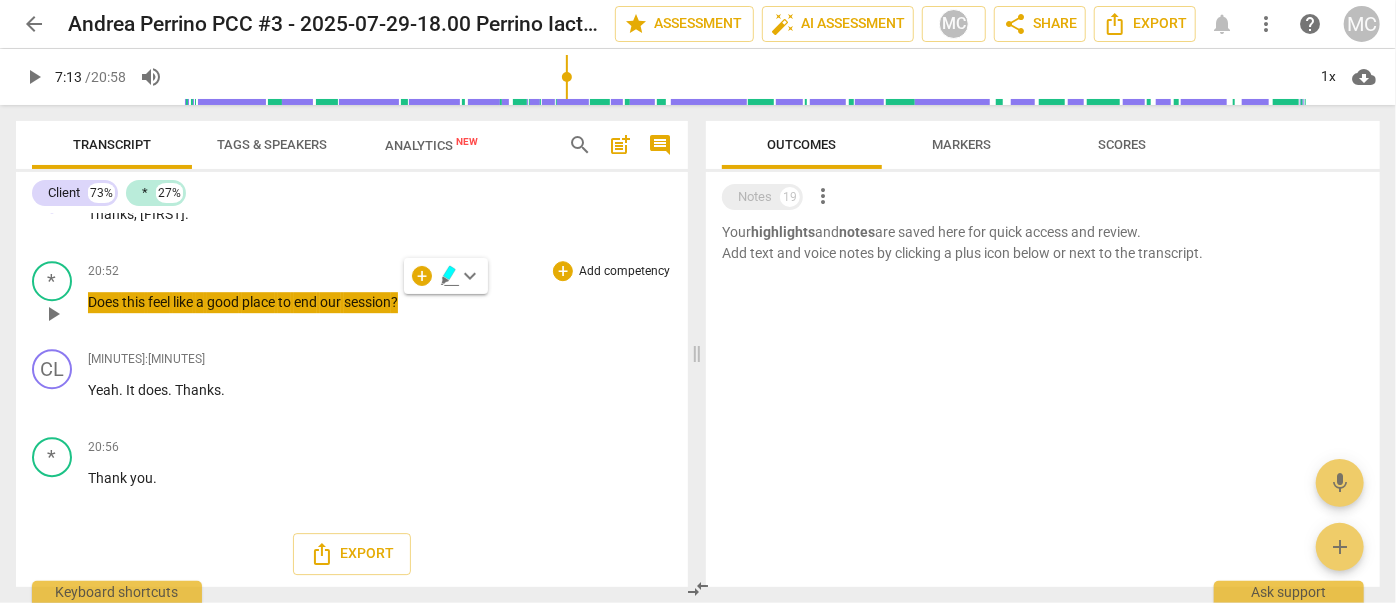 type on "433" 